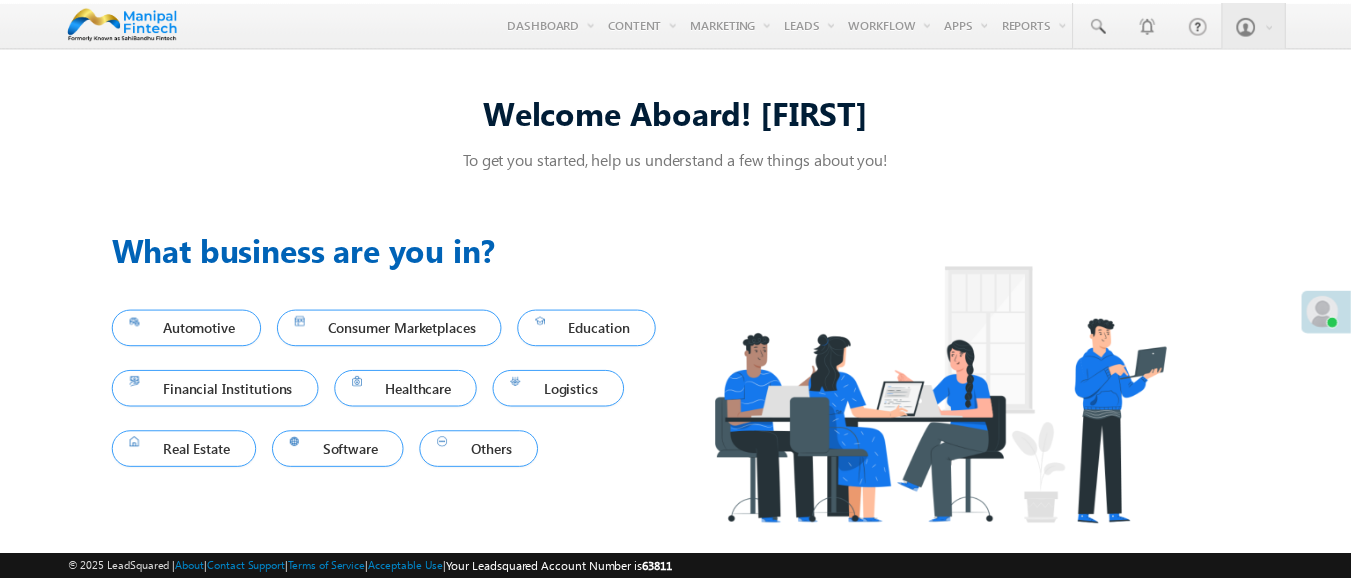 scroll, scrollTop: 0, scrollLeft: 0, axis: both 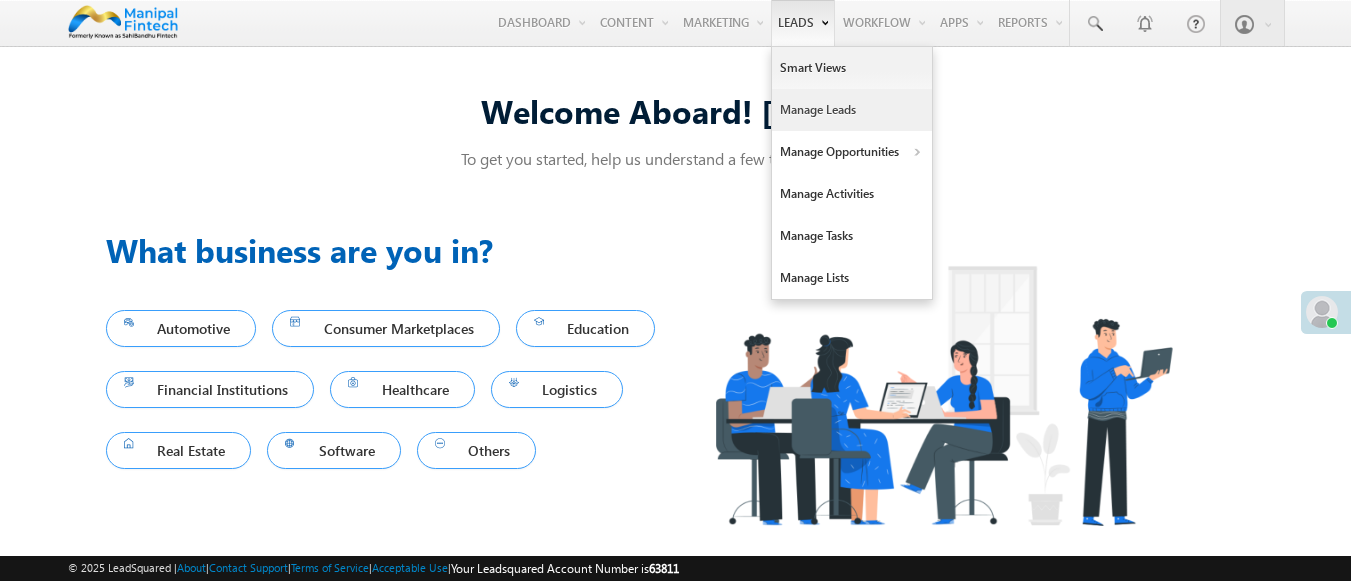 click on "Manage Leads" at bounding box center [852, 110] 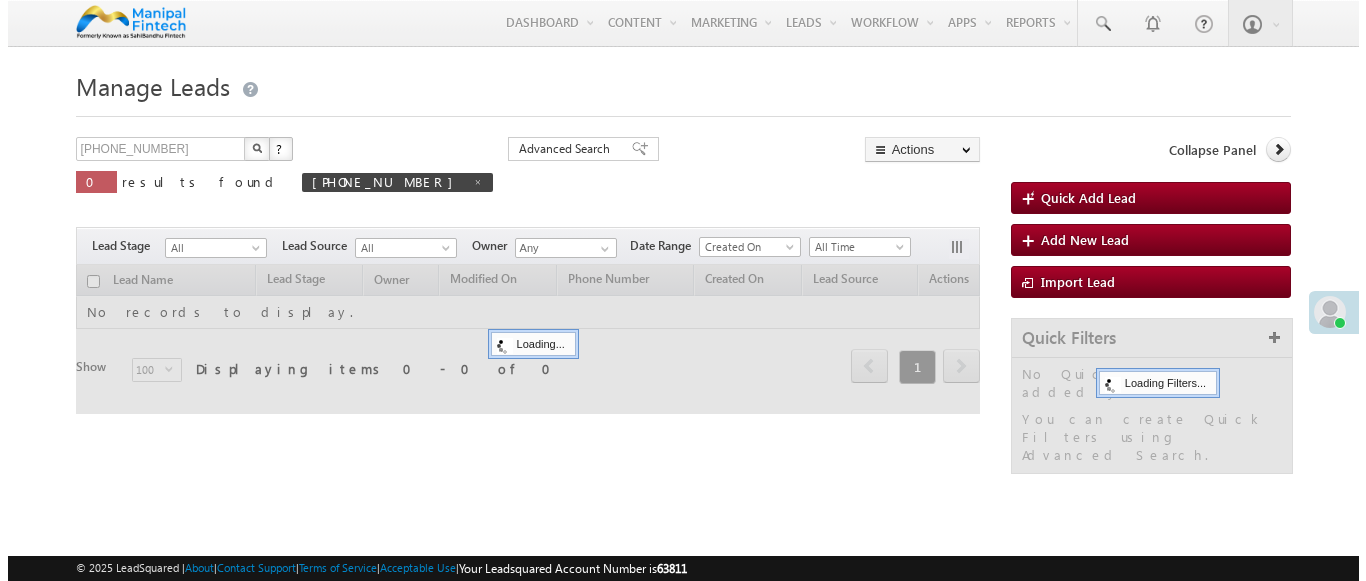 scroll, scrollTop: 0, scrollLeft: 0, axis: both 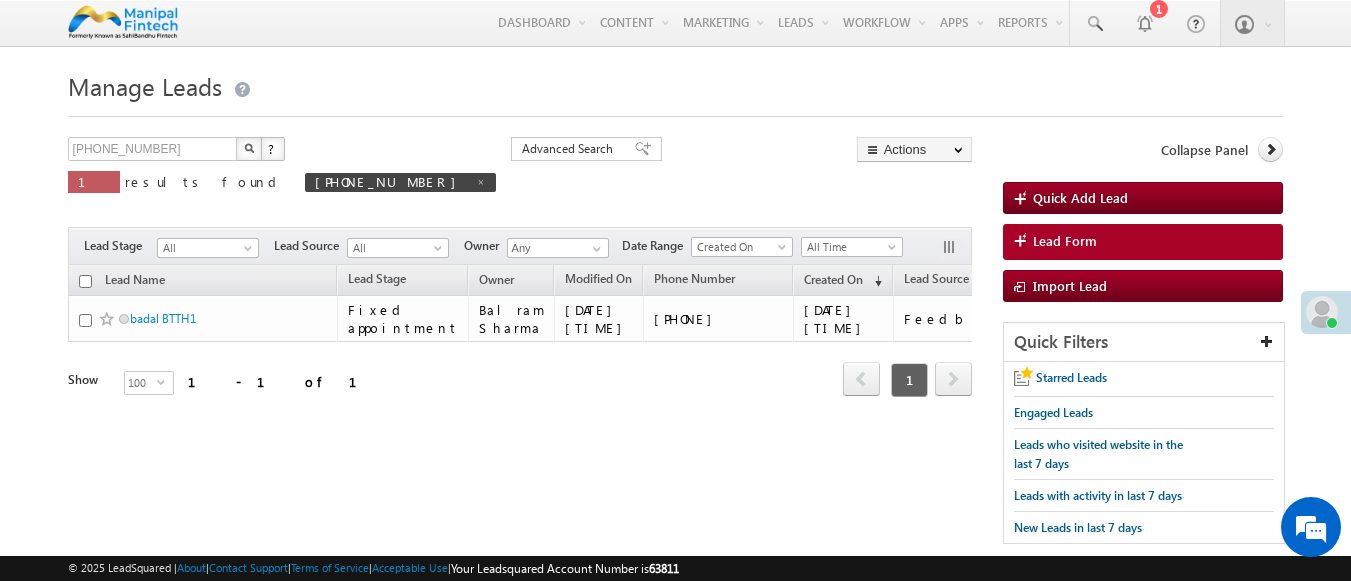 click on "Lead Form" at bounding box center [1143, 242] 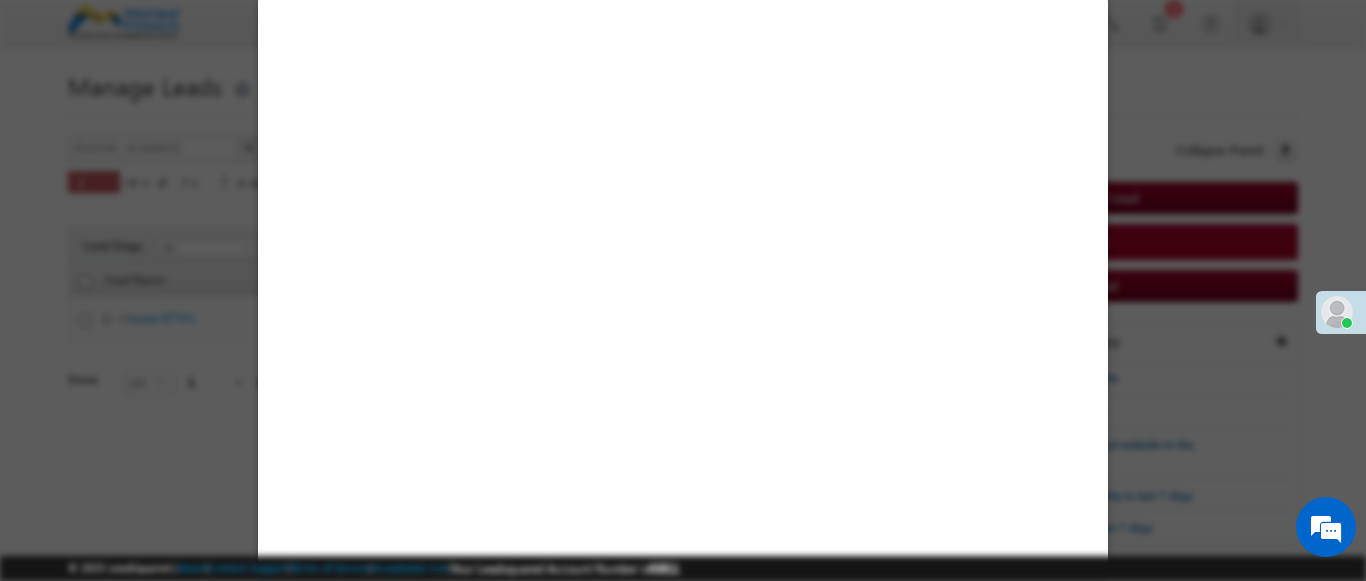 select on "Open" 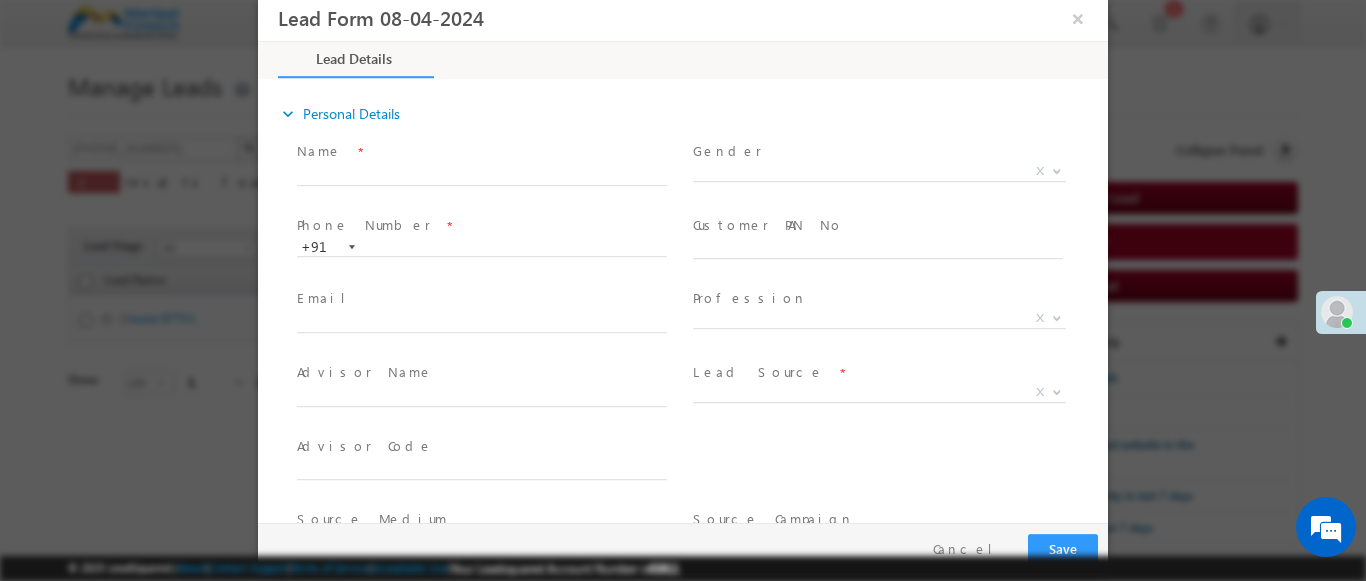scroll, scrollTop: 0, scrollLeft: 0, axis: both 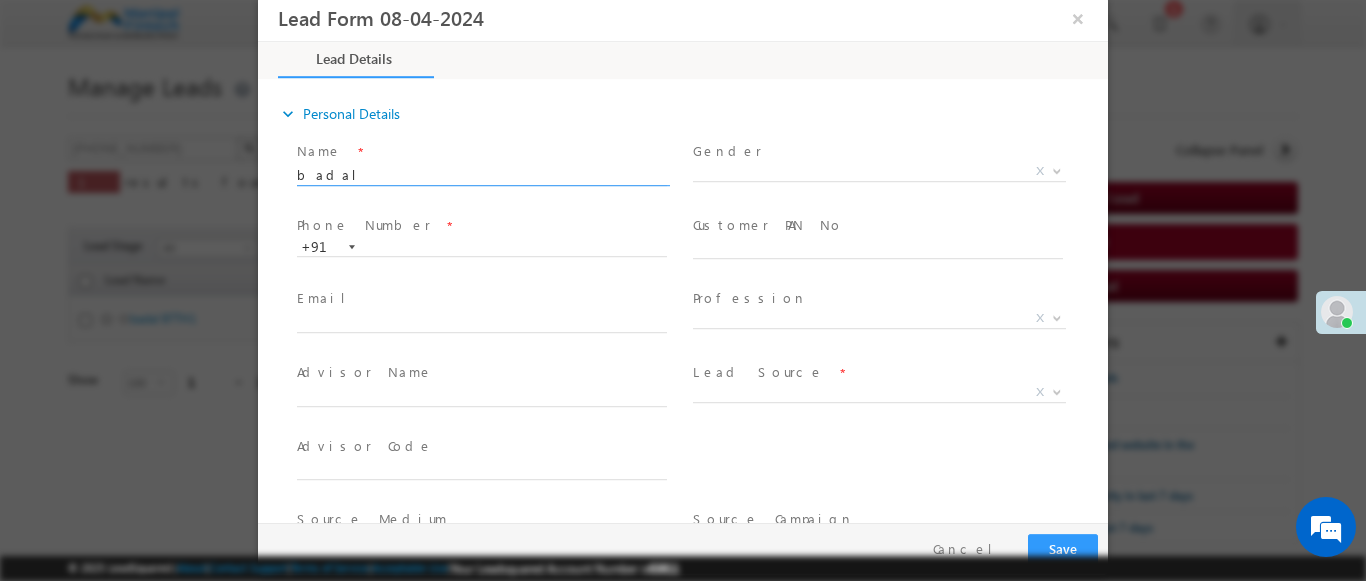 type on "badal" 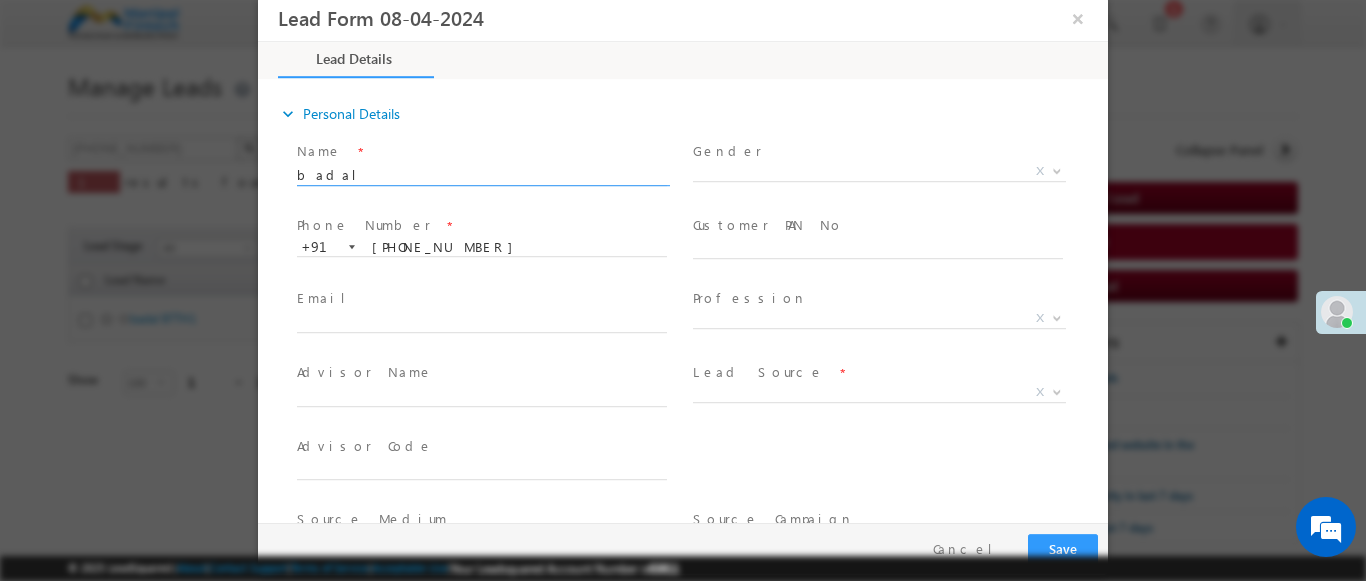 type on "[PHONE]" 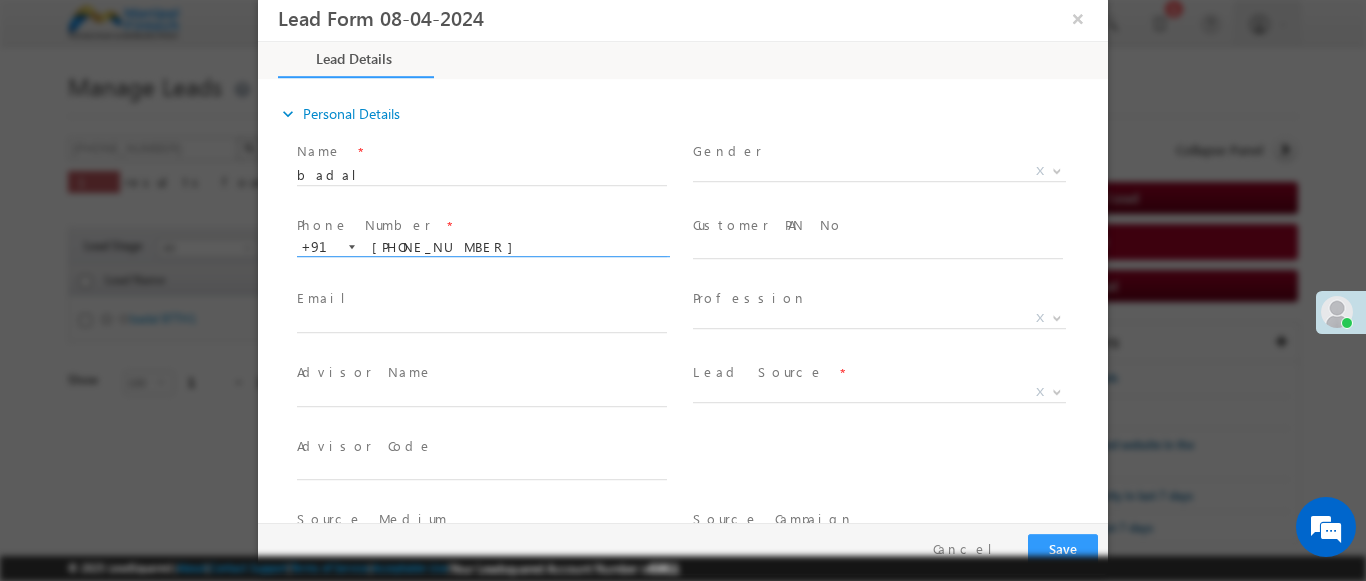 type on "[DATE] [TIME]" 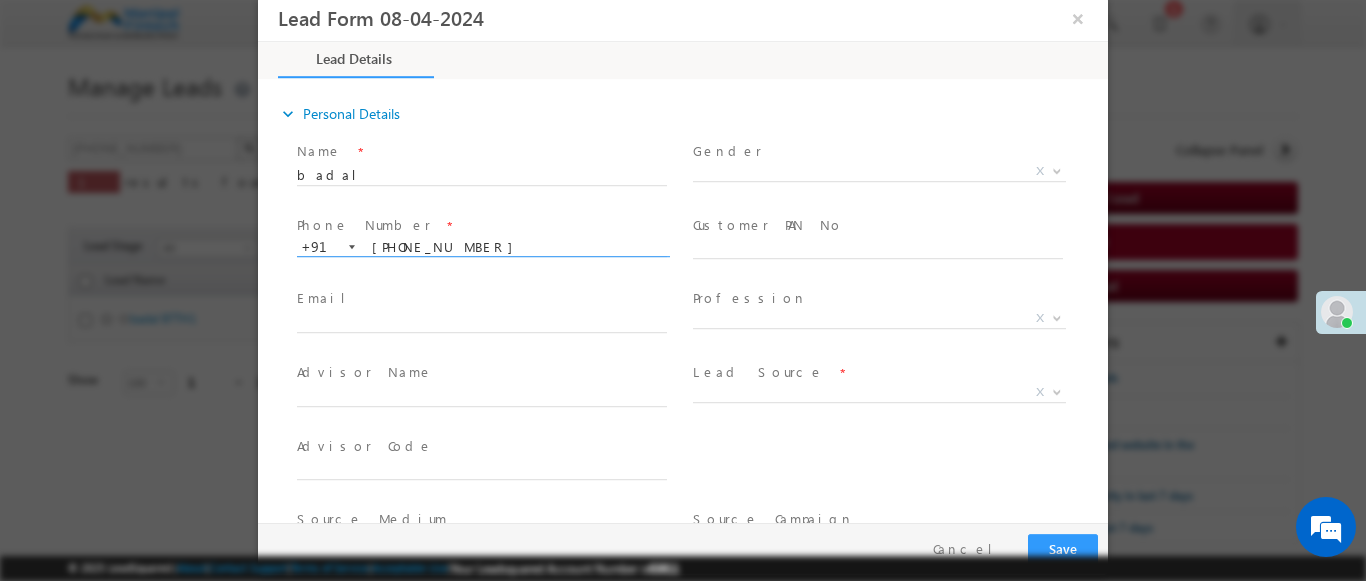 type on "[PHONE]" 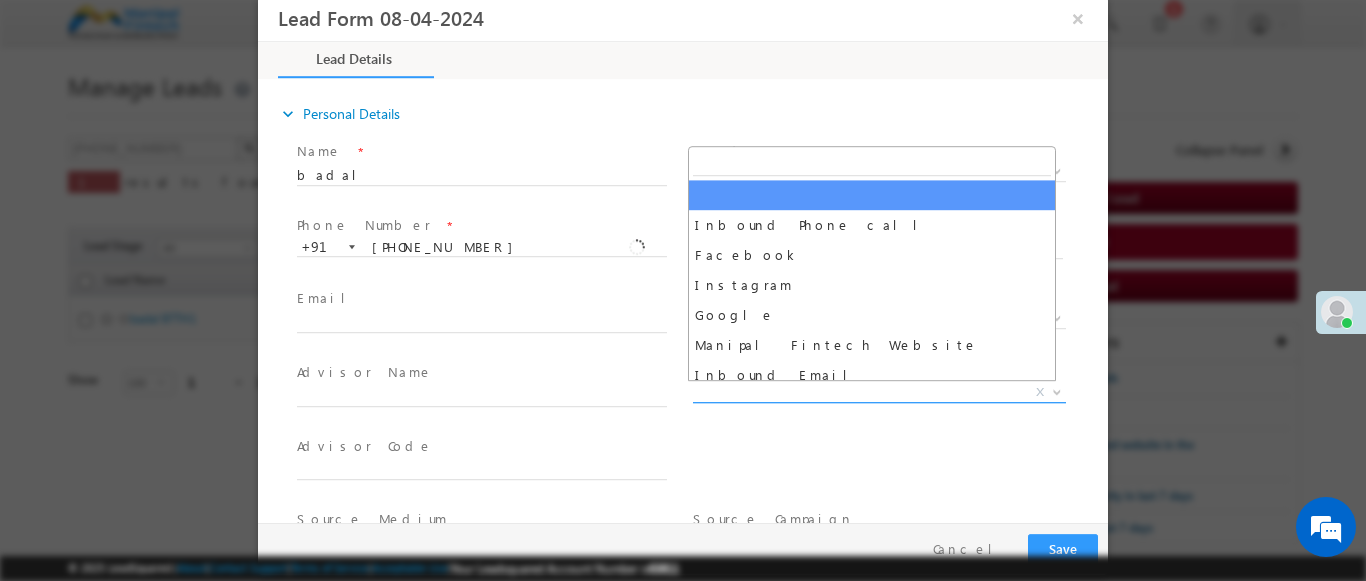 scroll, scrollTop: 1570, scrollLeft: 0, axis: vertical 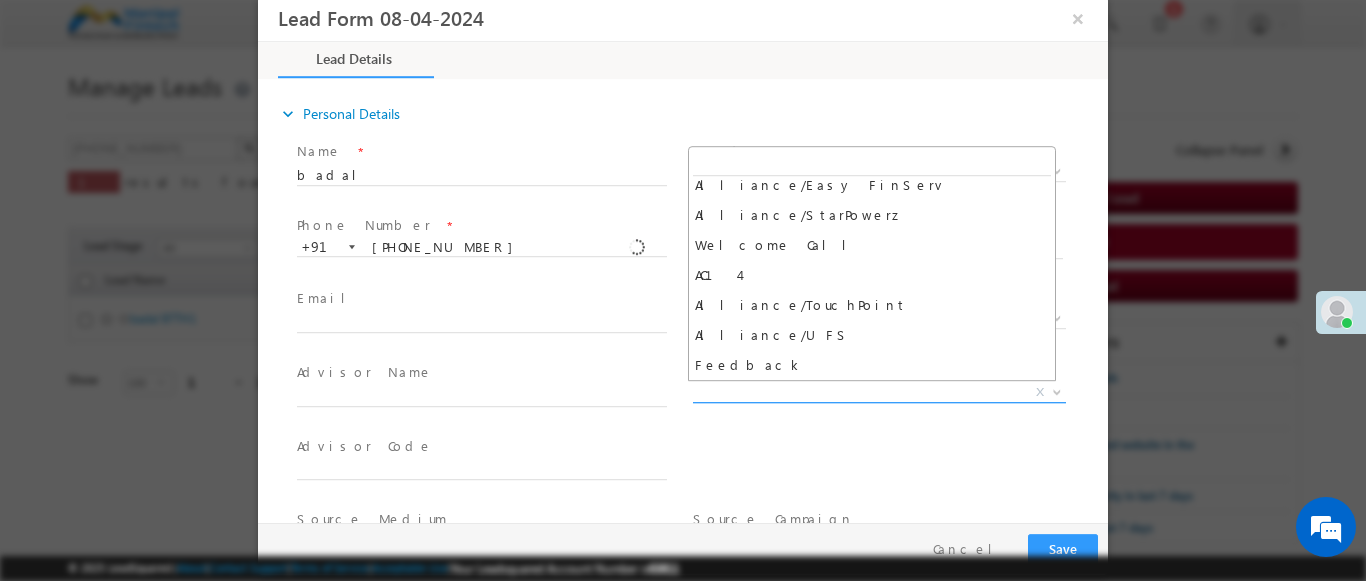 select on "Feedback" 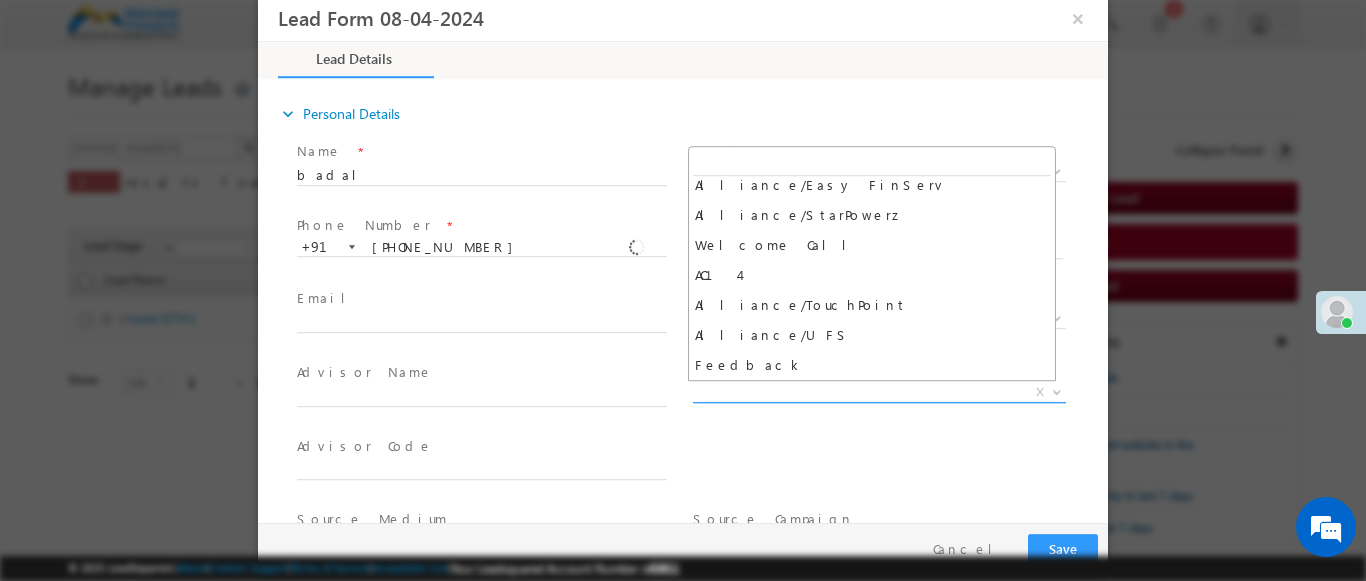 type on "badal- Feedback" 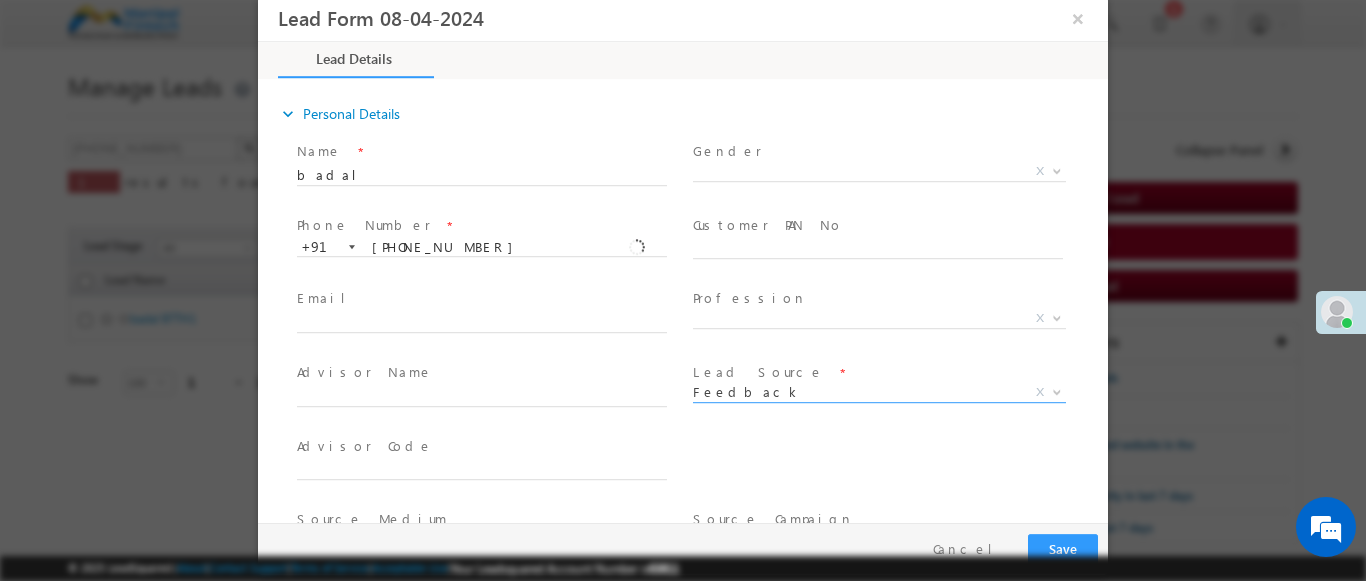 scroll, scrollTop: 886, scrollLeft: 0, axis: vertical 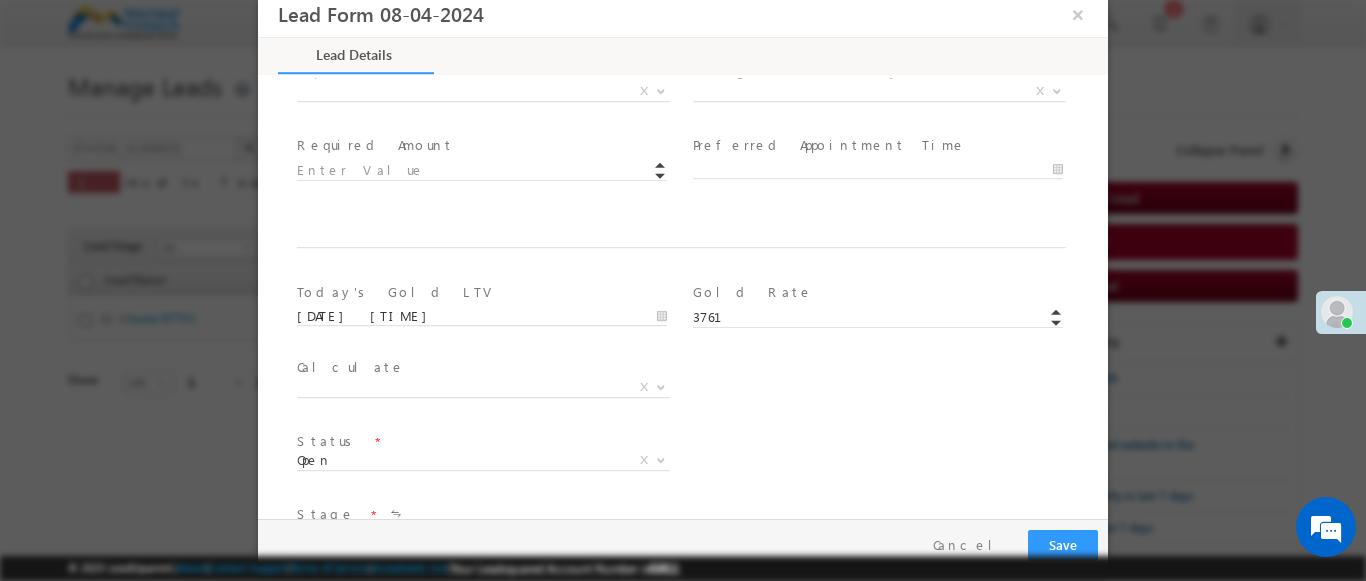 type on "[NUMBER]" 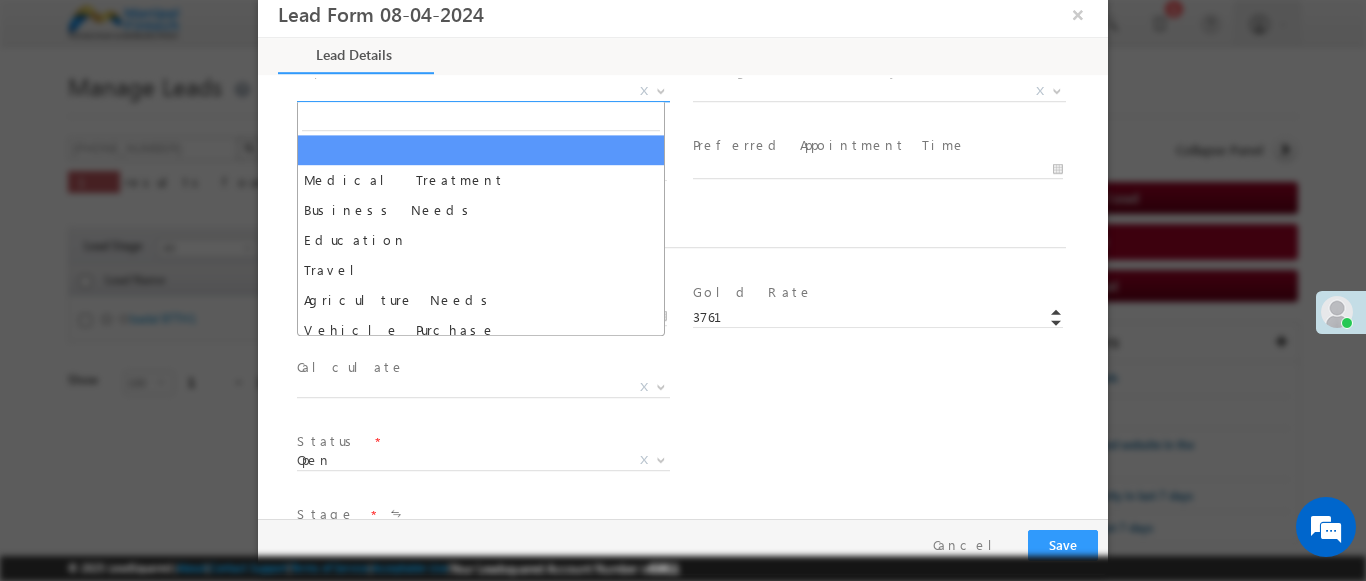select on "Medical Treatment" 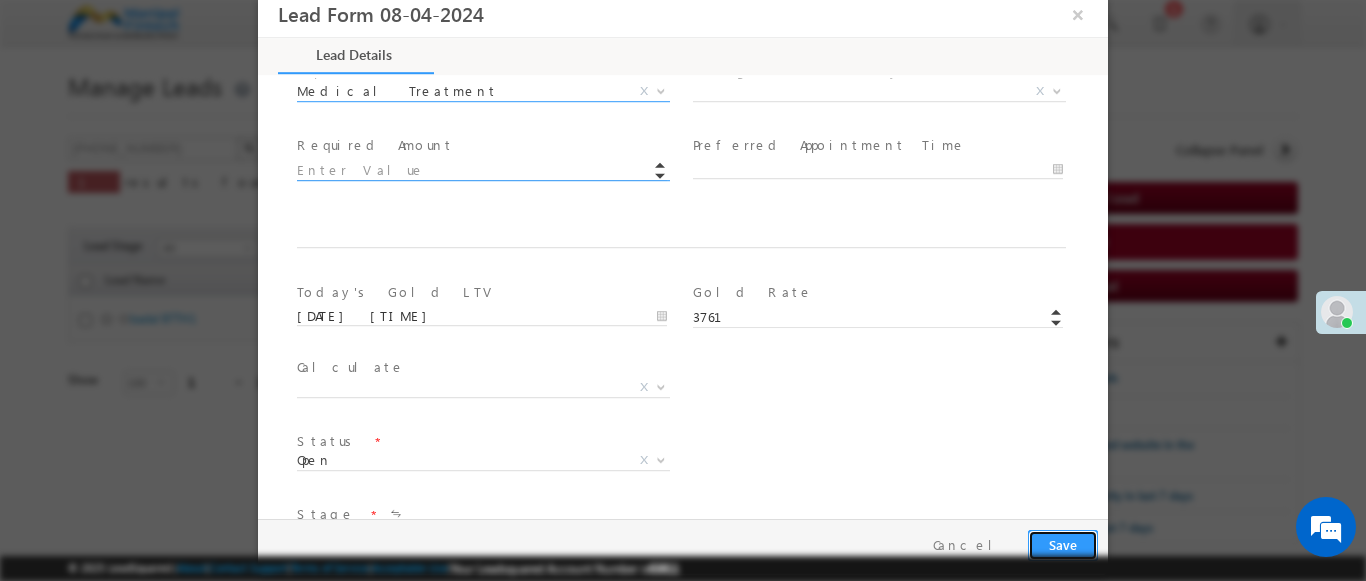 click on "Save" at bounding box center (1063, 545) 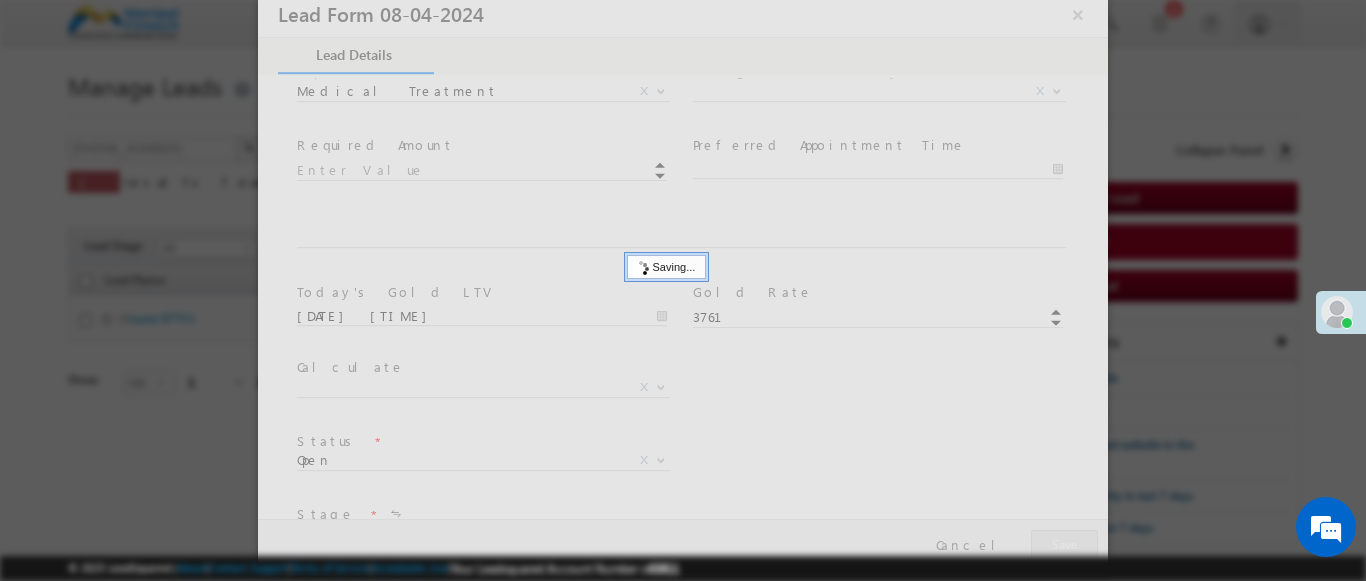 type on "Tamil Nadu" 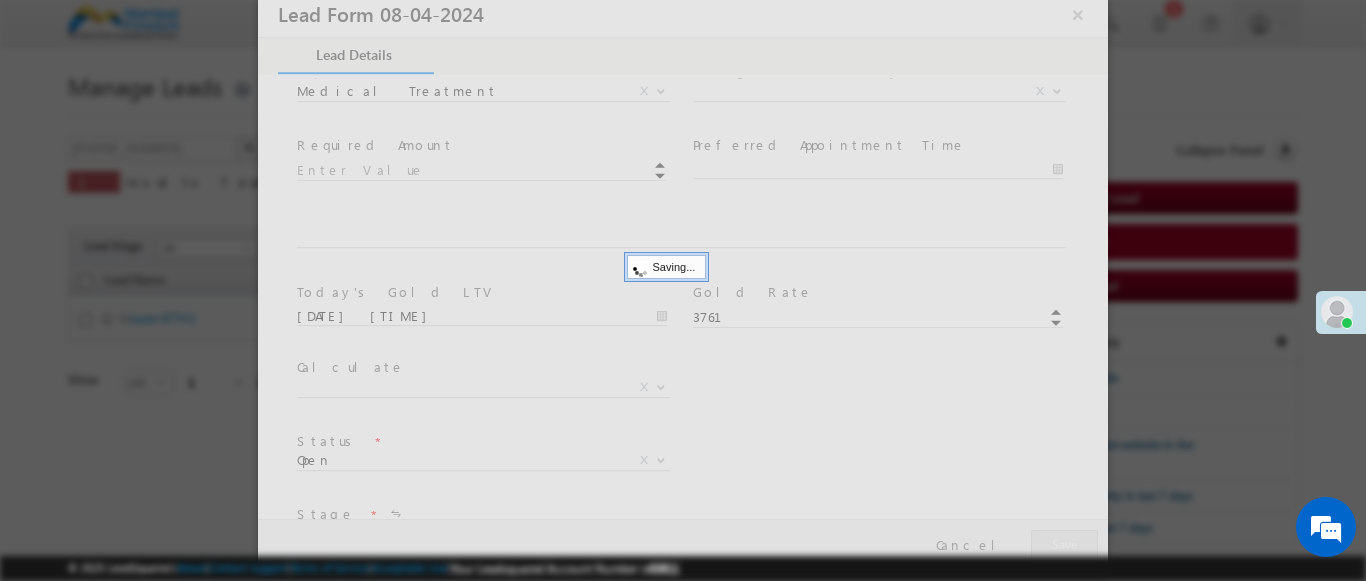 type on "Chennai" 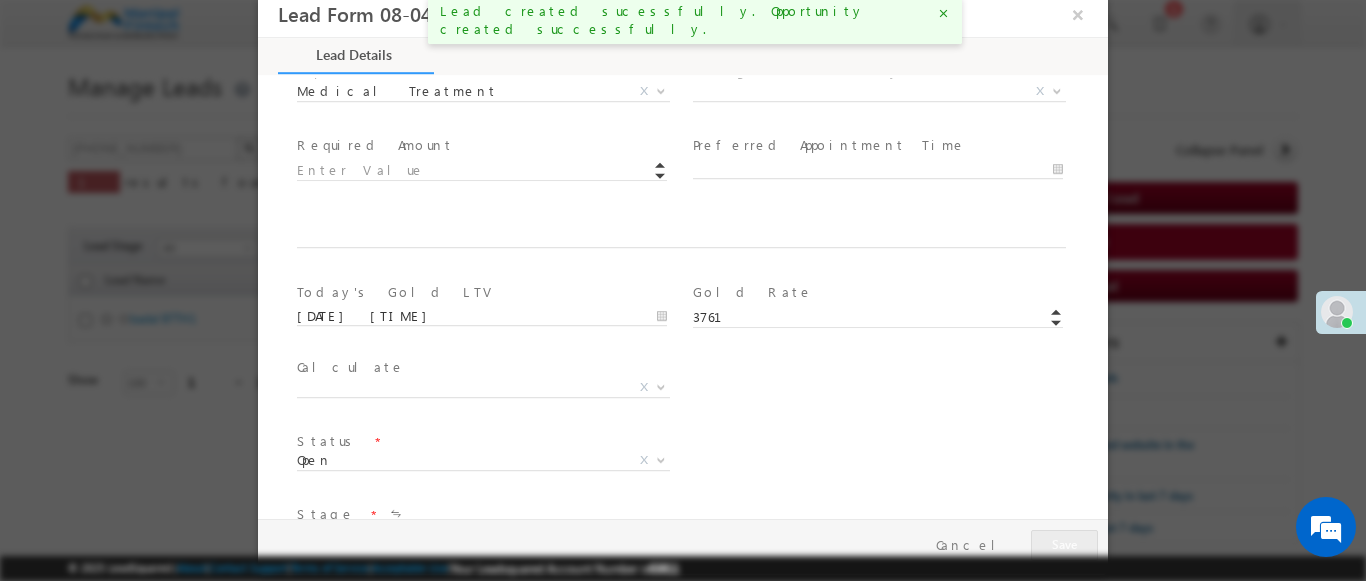 select on "Madras Medical College" 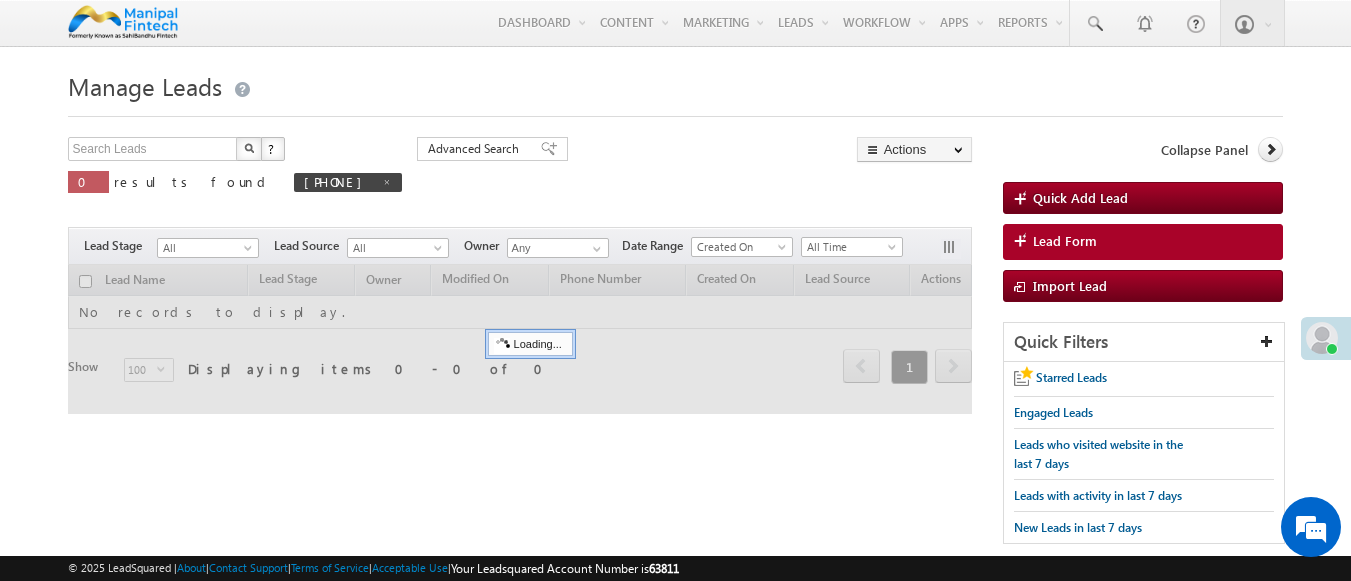 scroll, scrollTop: 0, scrollLeft: 0, axis: both 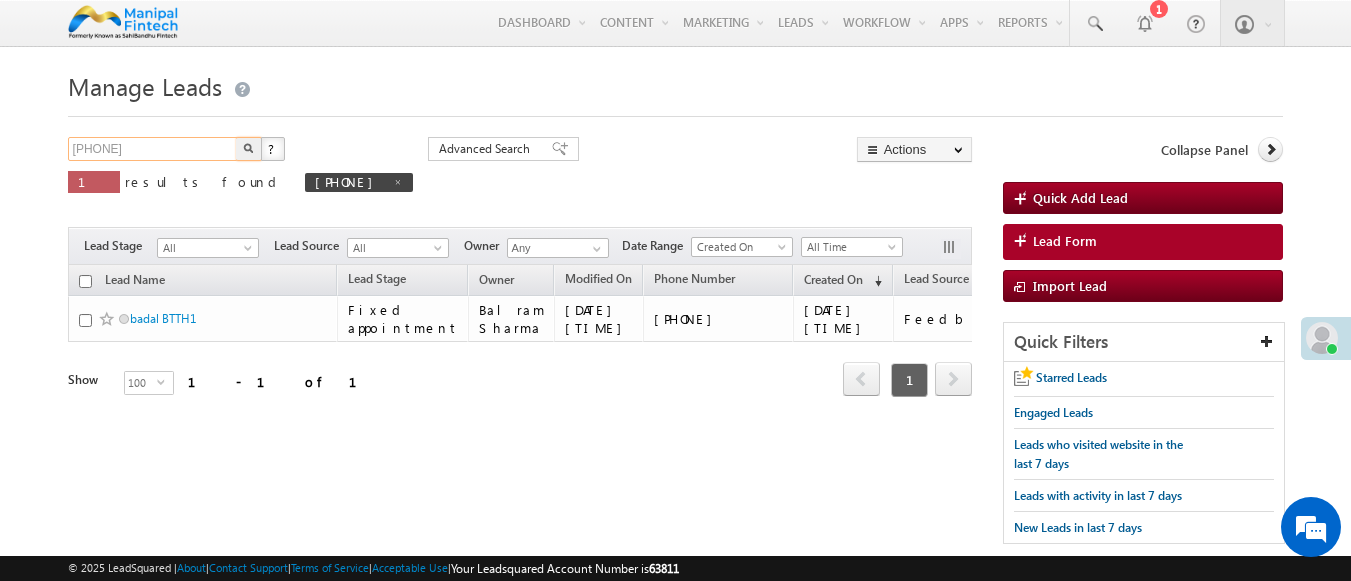type on "[PHONE]" 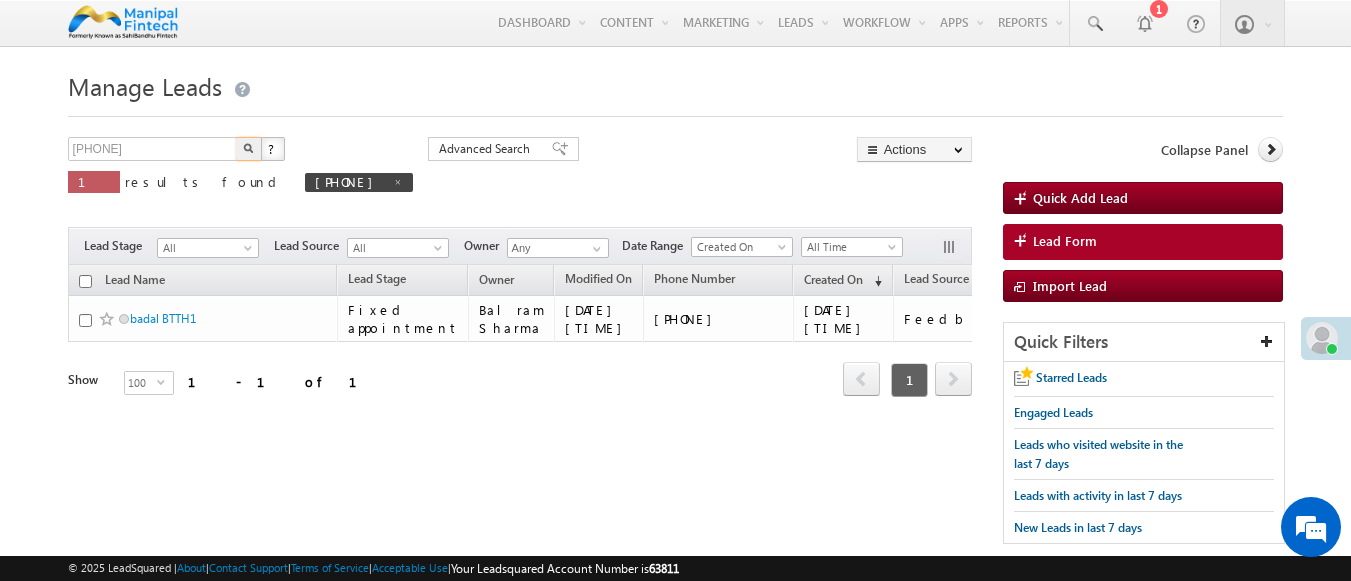 click at bounding box center [248, 148] 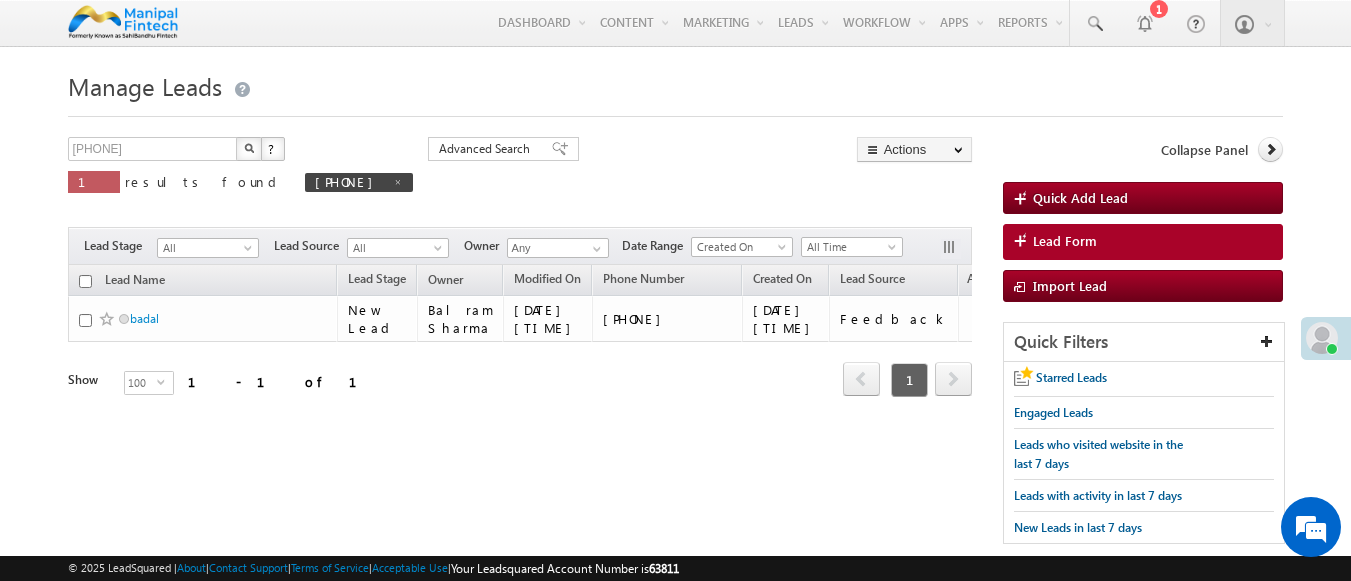 scroll, scrollTop: 0, scrollLeft: 0, axis: both 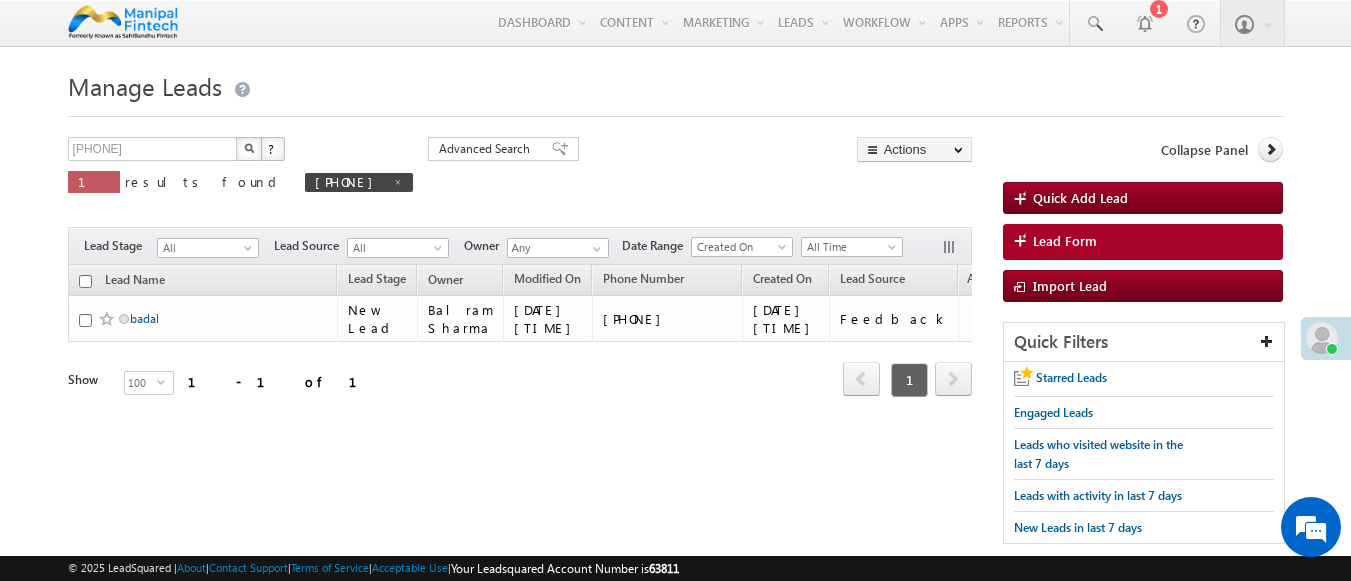 click on "badal" at bounding box center (144, 318) 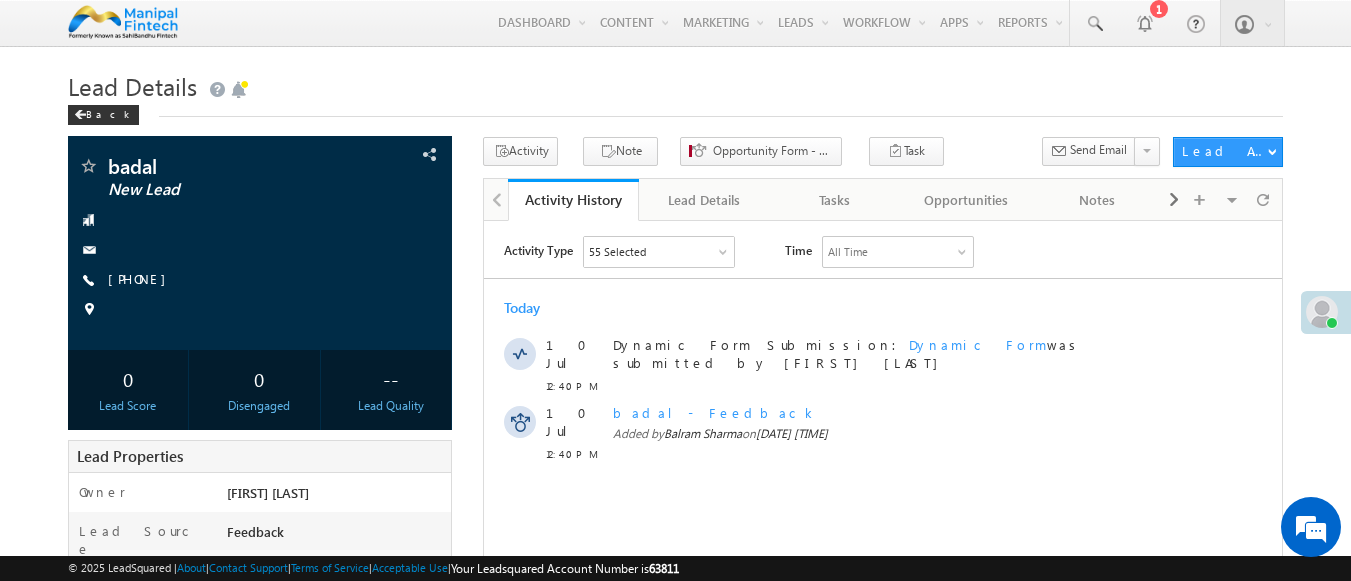 scroll, scrollTop: 0, scrollLeft: 0, axis: both 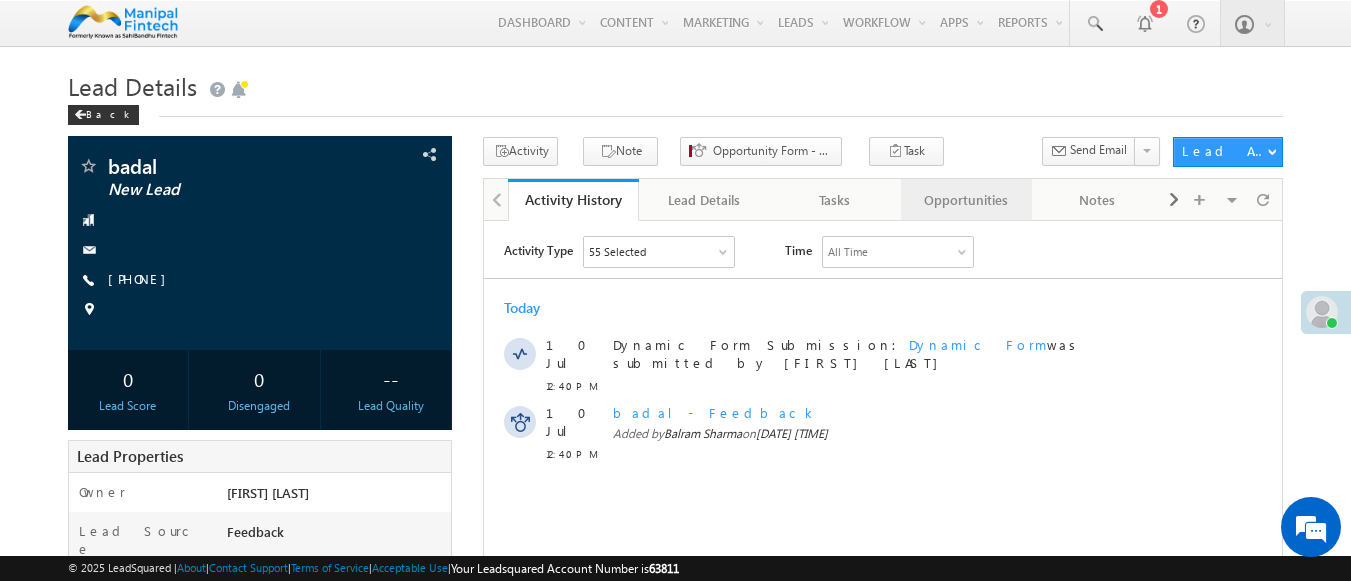 click on "Opportunities" at bounding box center (965, 200) 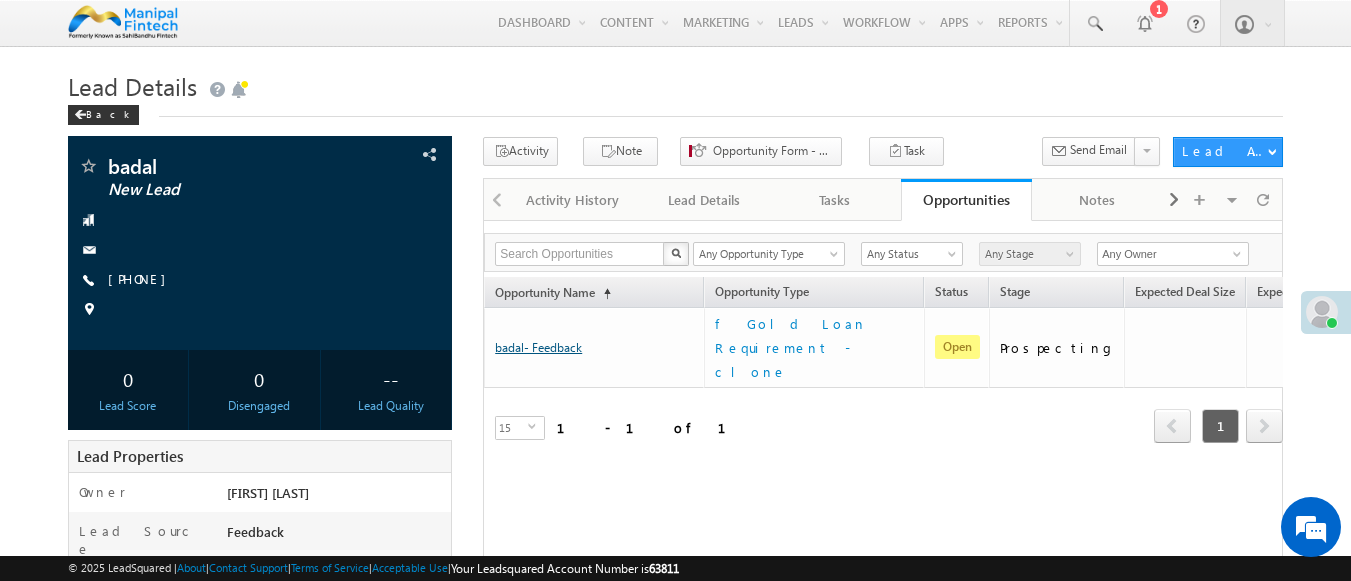 click on "badal- Feedback" at bounding box center (538, 347) 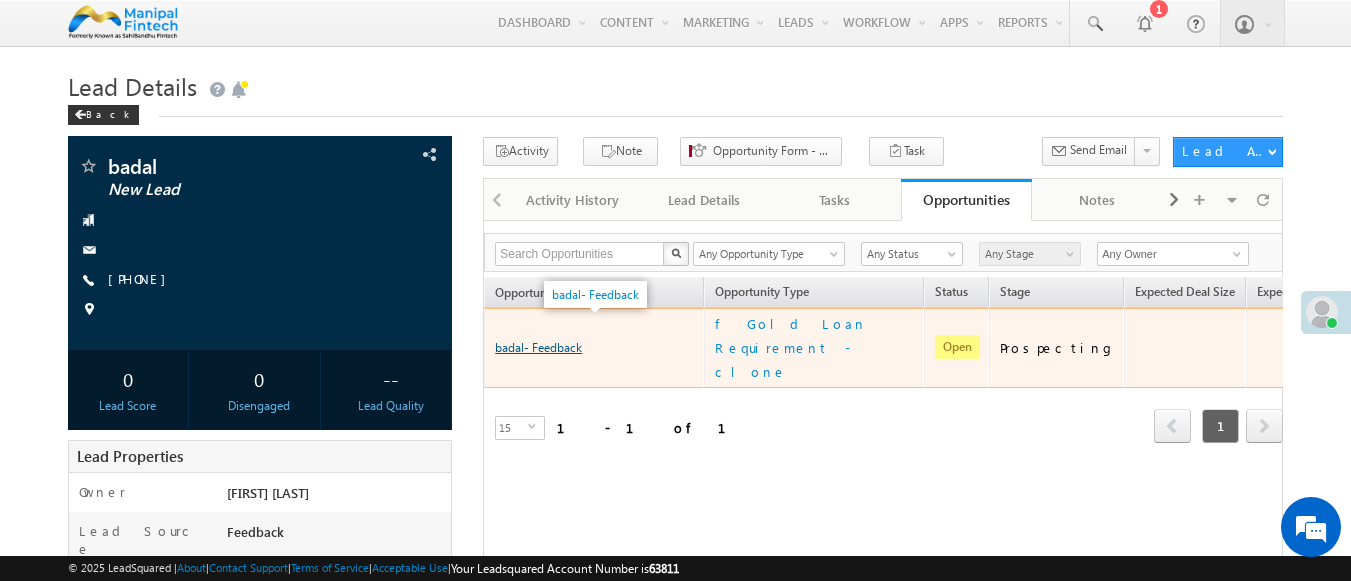 scroll, scrollTop: 0, scrollLeft: 0, axis: both 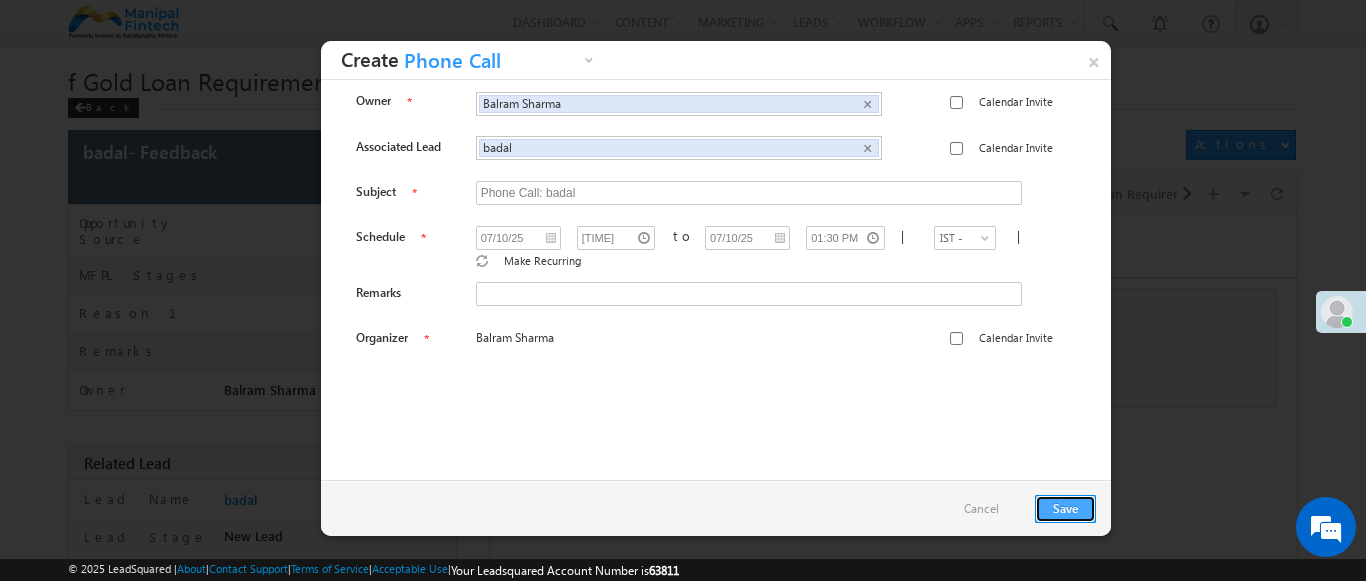 click on "Save" at bounding box center (1065, 509) 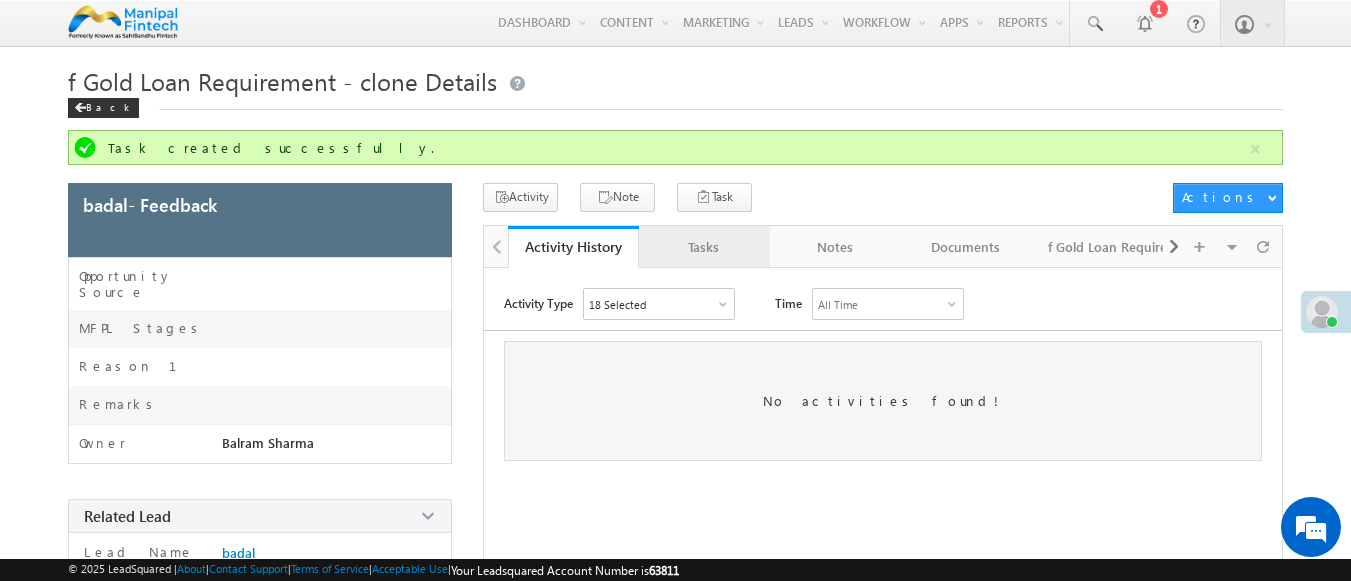 click on "Tasks" at bounding box center (703, 247) 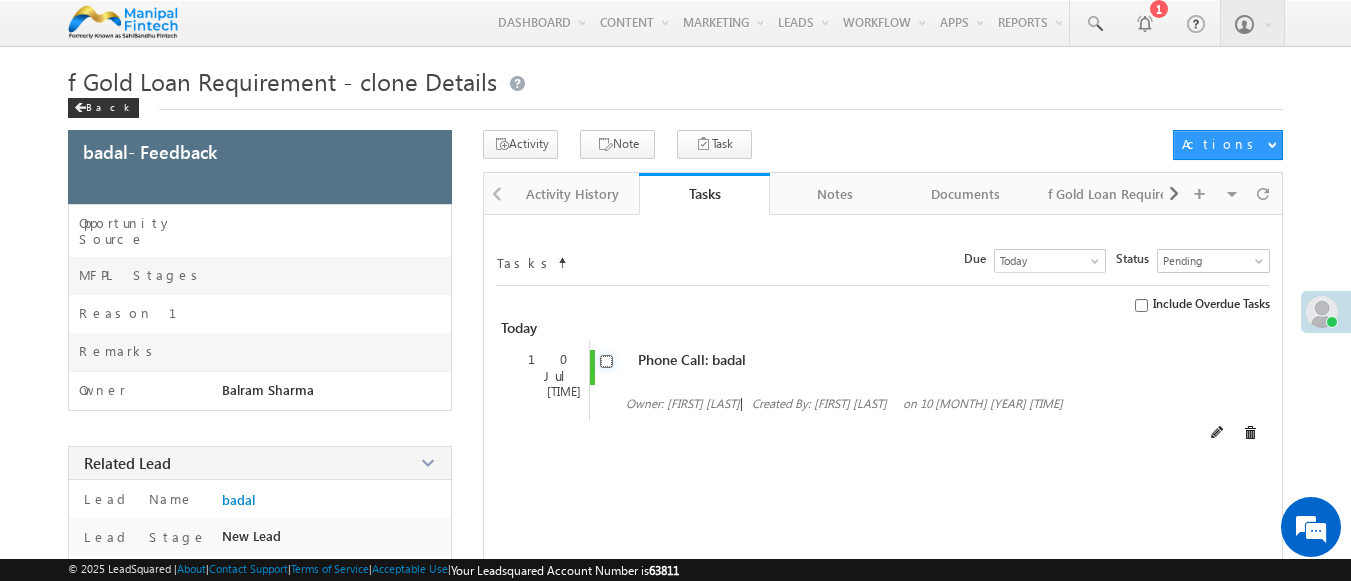 click at bounding box center (606, 361) 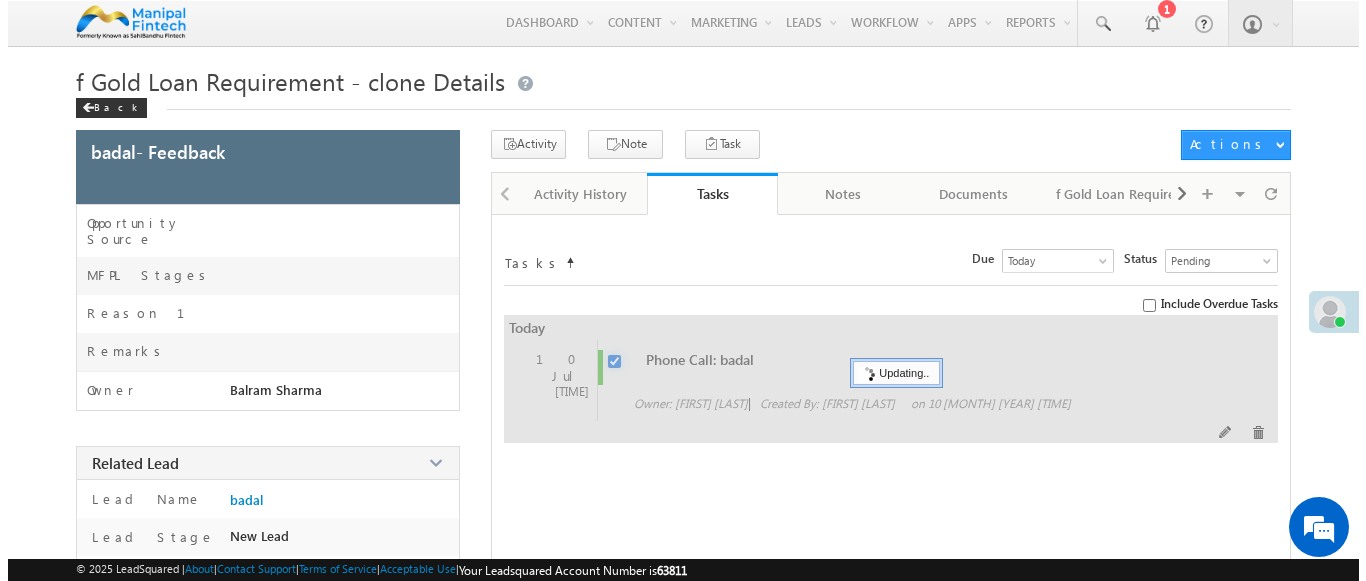 scroll, scrollTop: 0, scrollLeft: 0, axis: both 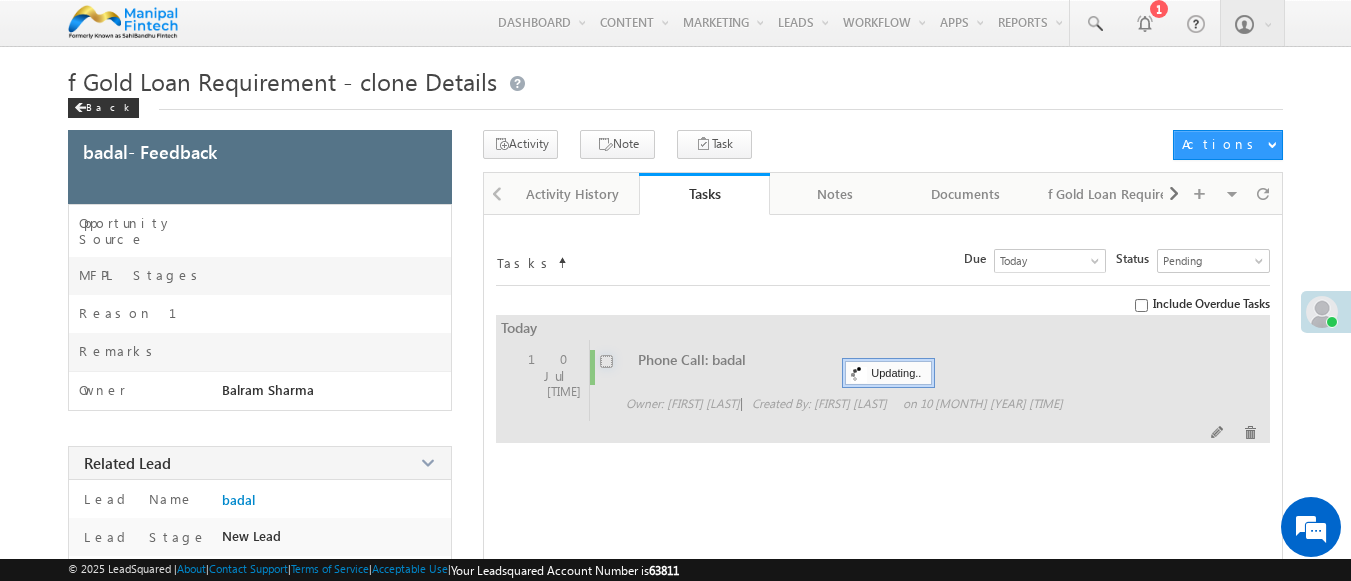 checkbox on "false" 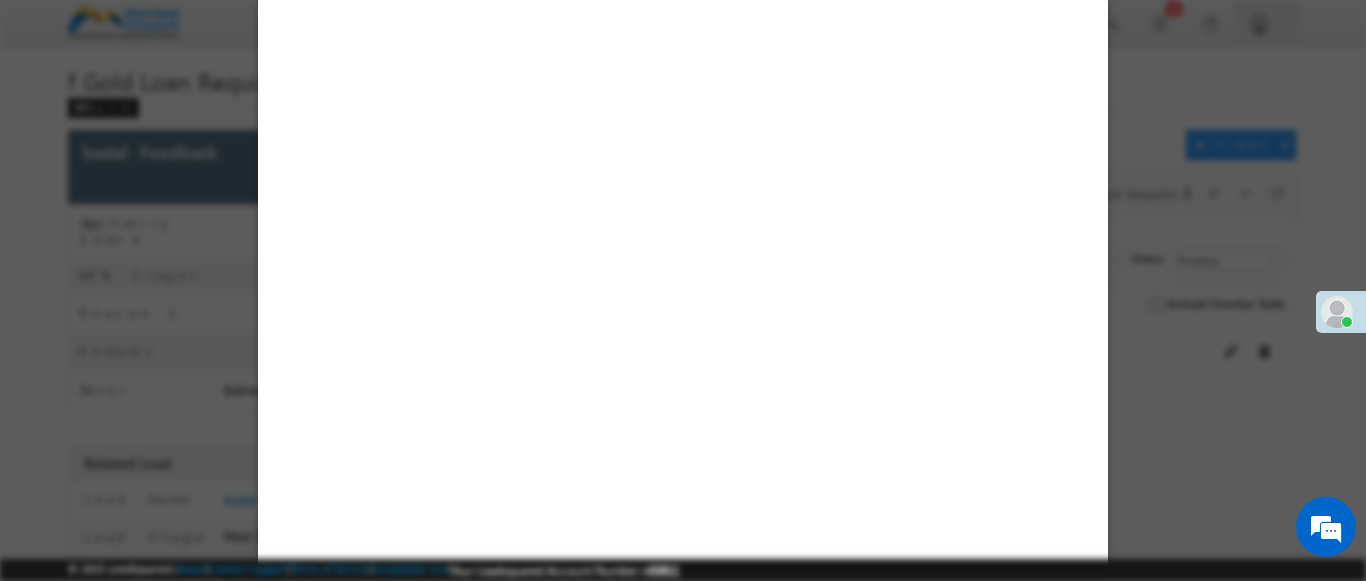 select on "Feedback" 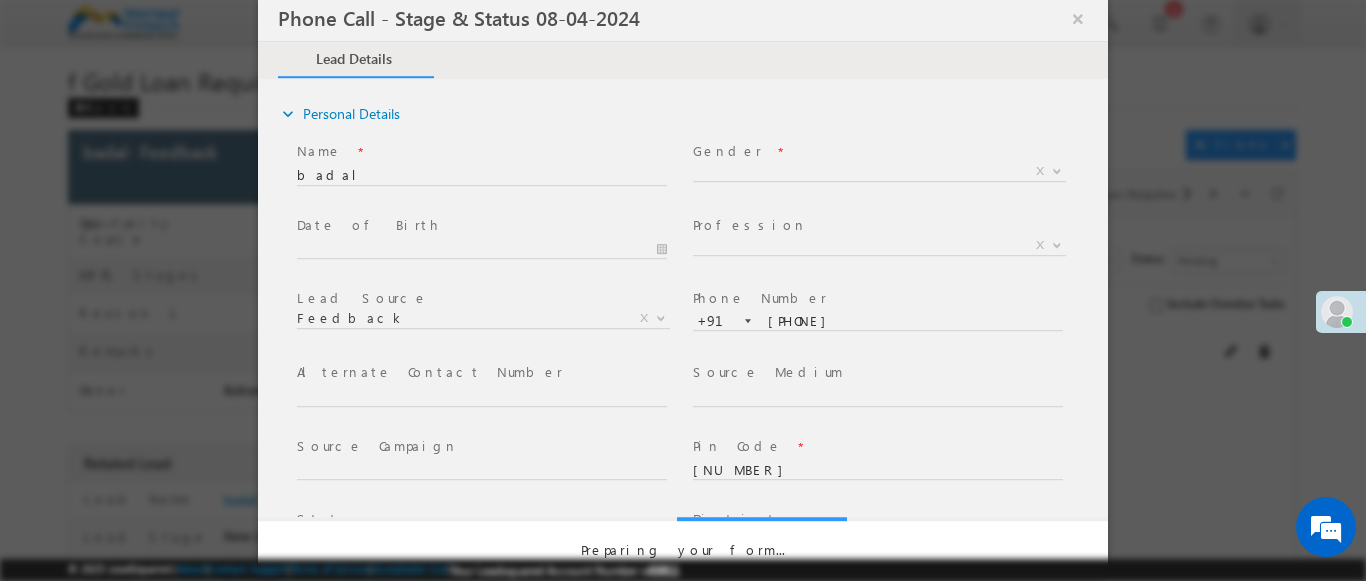 select on "Open" 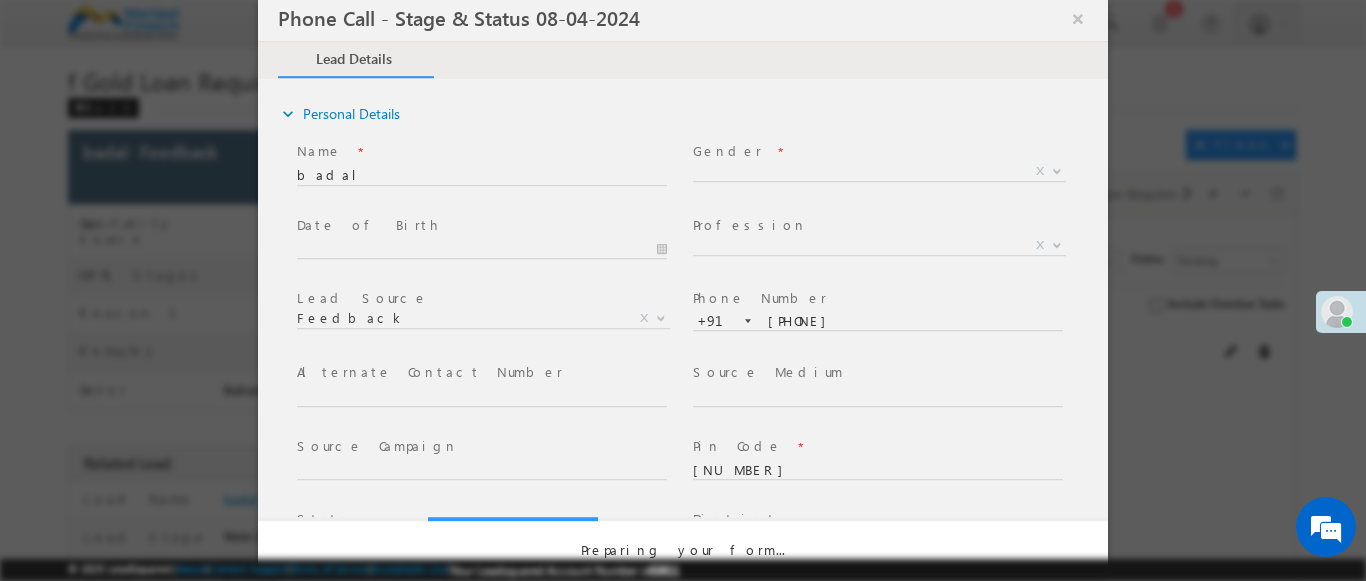 scroll, scrollTop: 0, scrollLeft: 0, axis: both 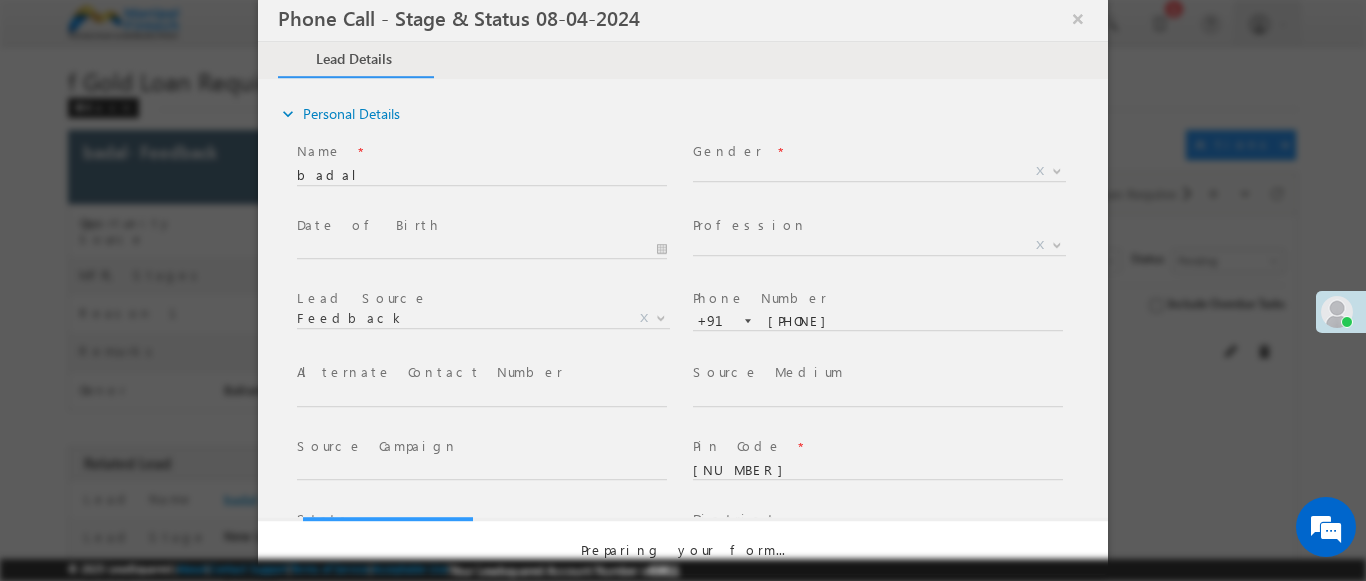 select on "Fresh Lead" 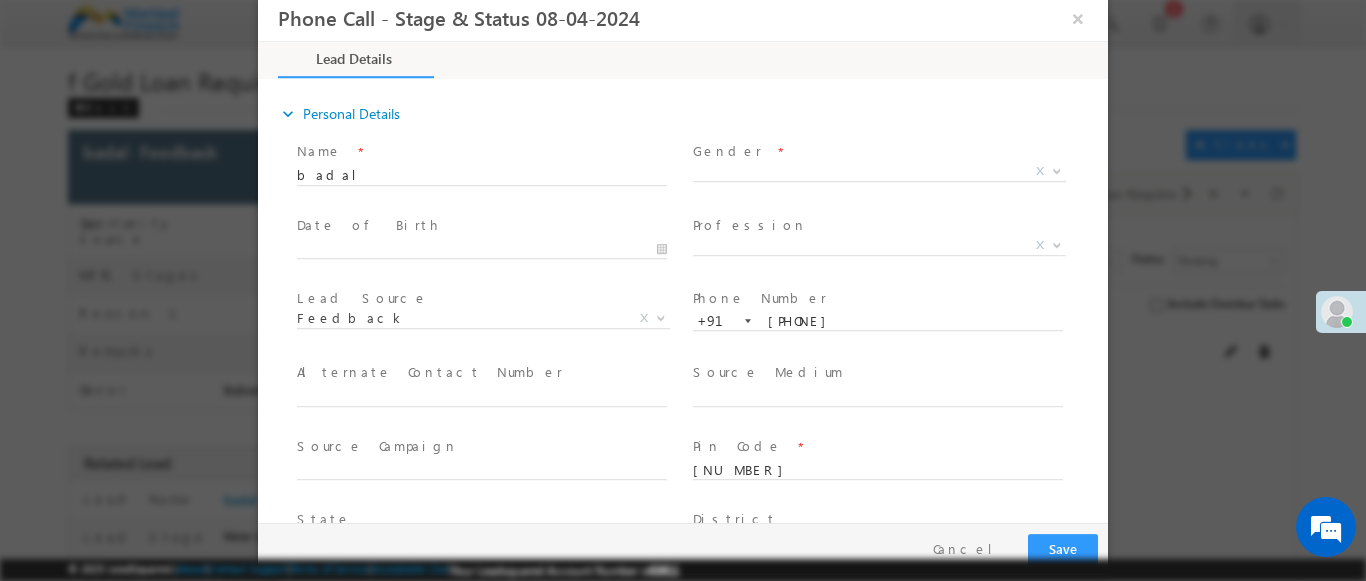 type on "[DATE] [TIME]" 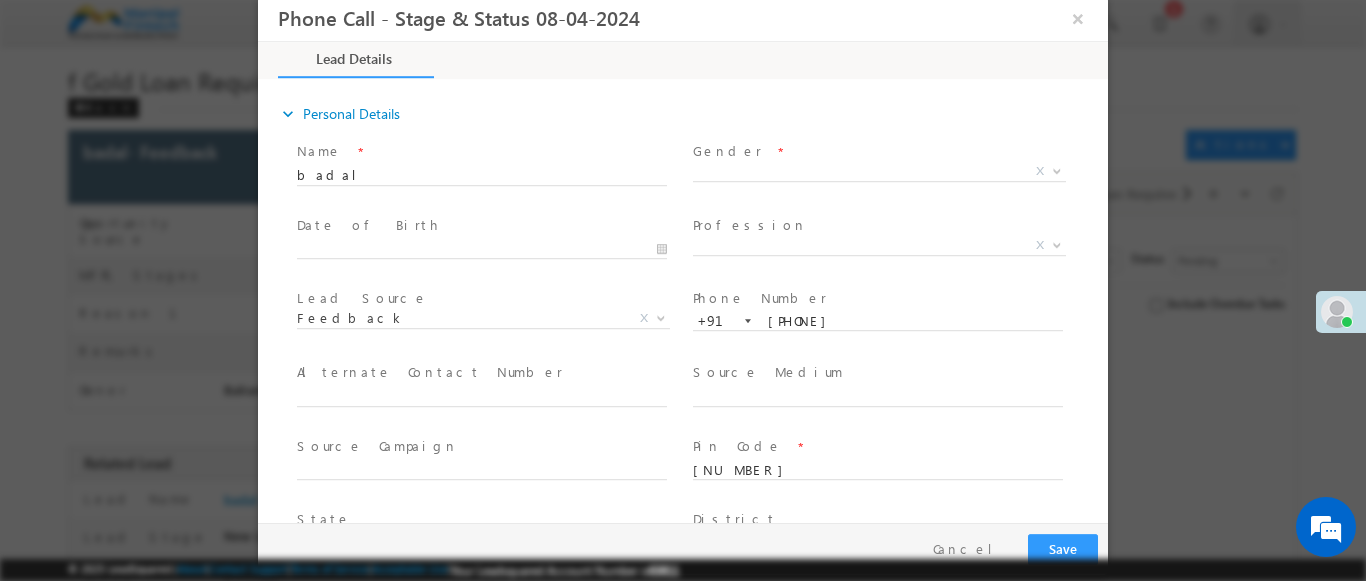 click at bounding box center (1057, 170) 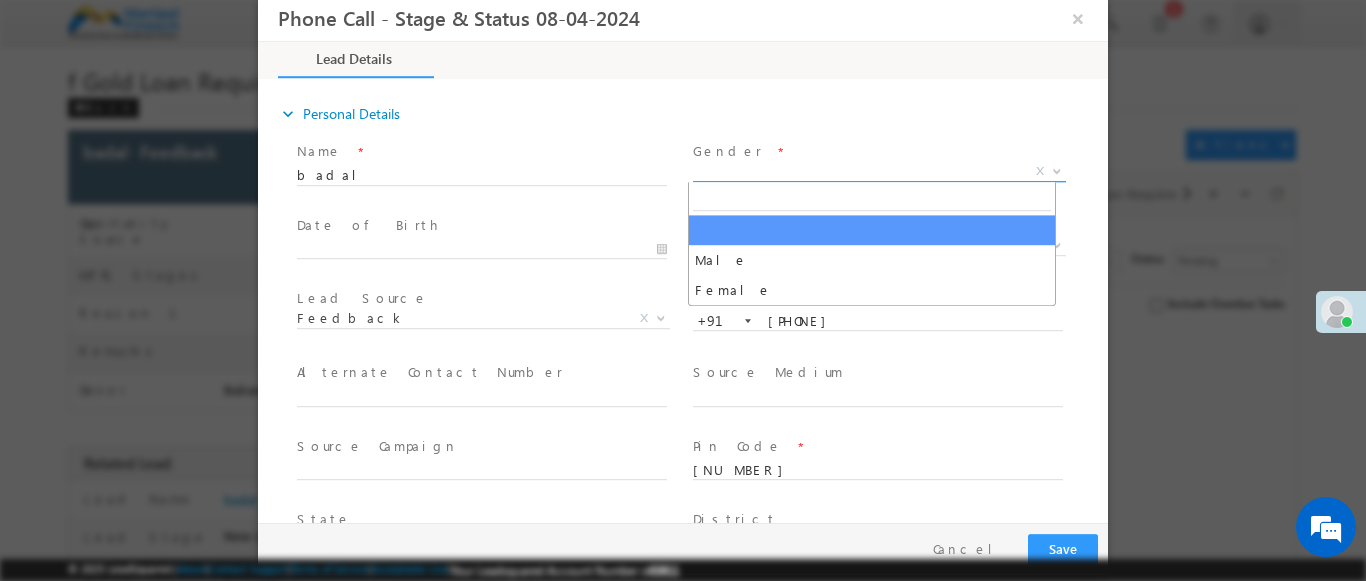 select on "Male" 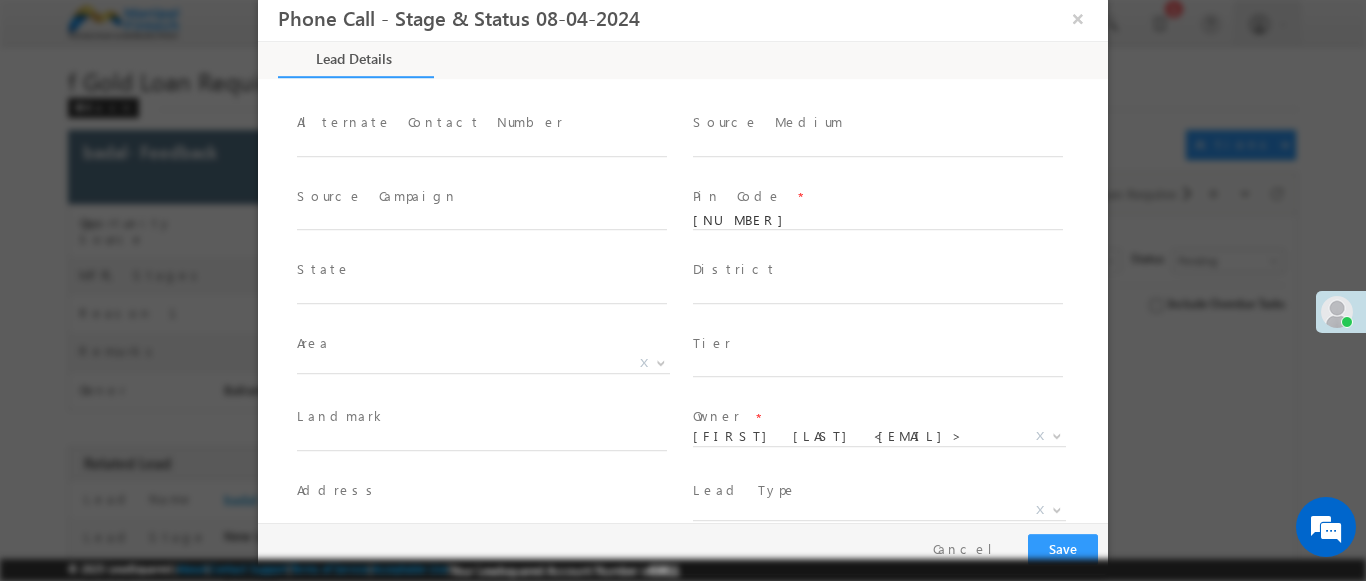 click at bounding box center (1057, 509) 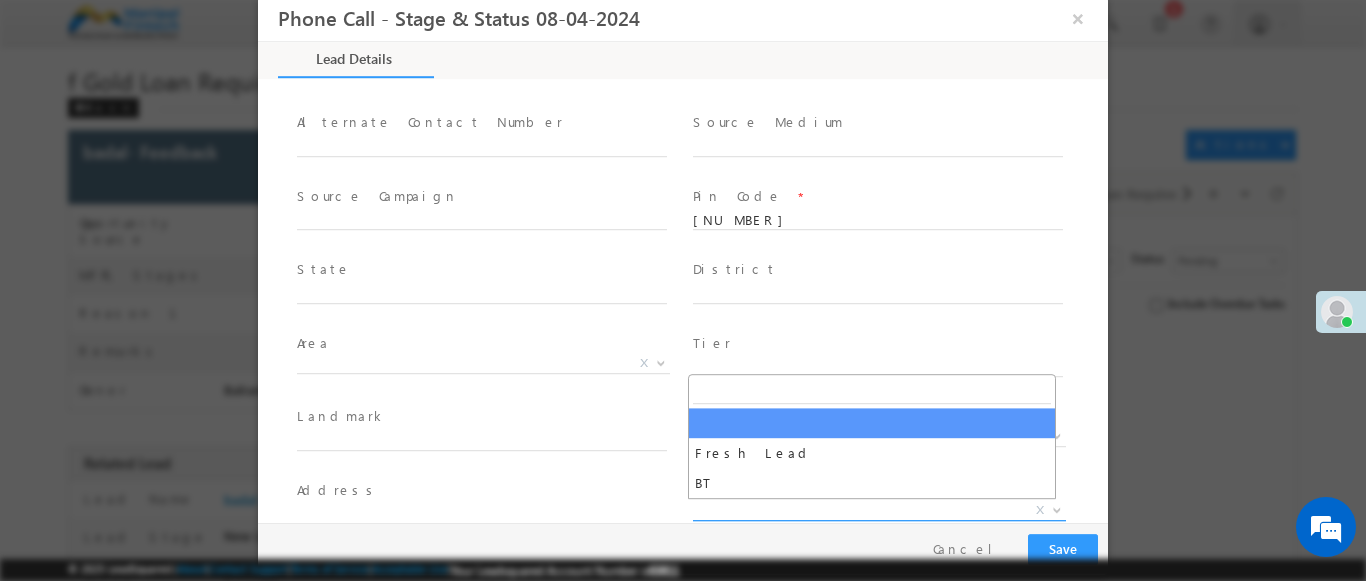 select on "BT" 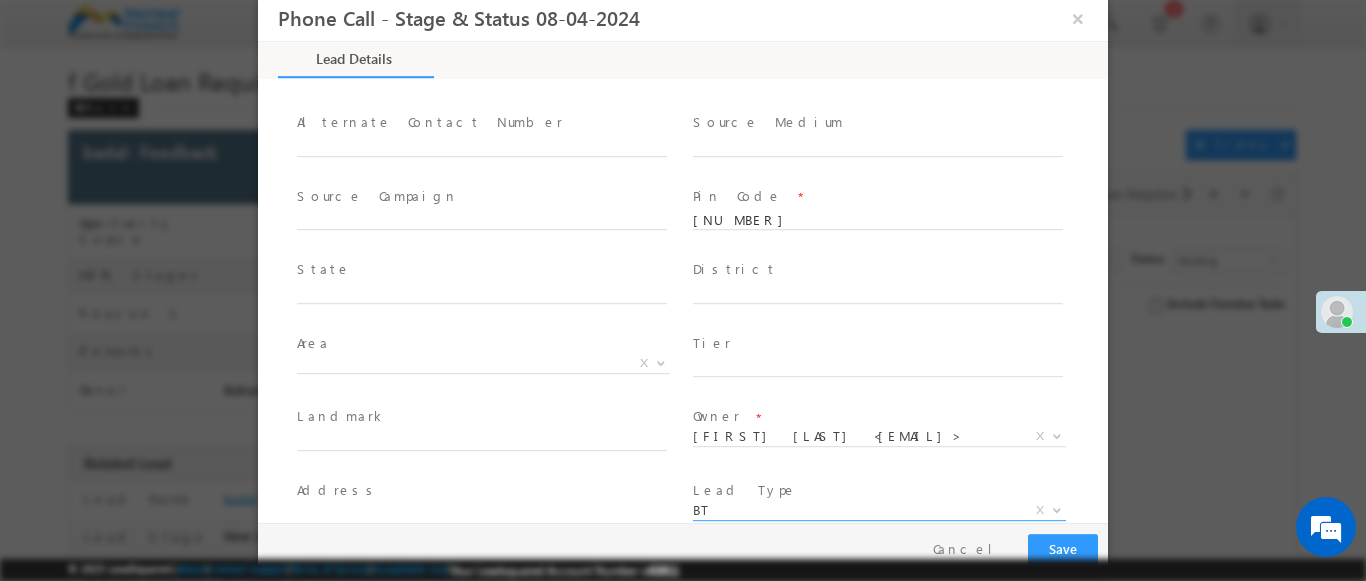scroll, scrollTop: 324, scrollLeft: 0, axis: vertical 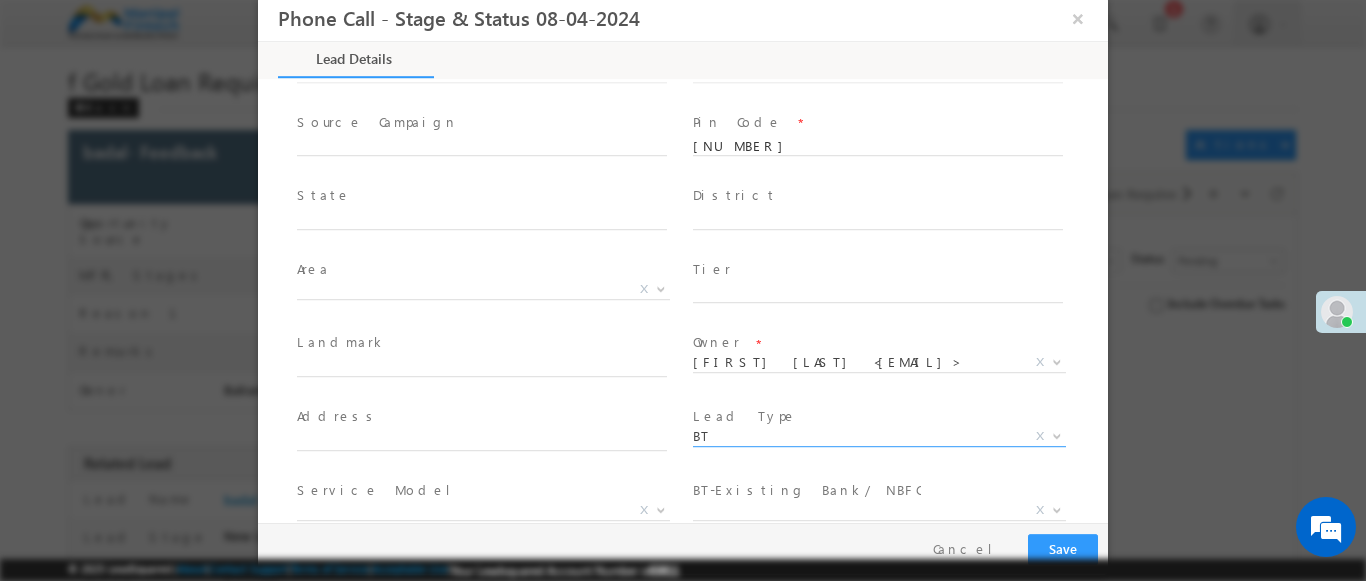 click at bounding box center [661, 509] 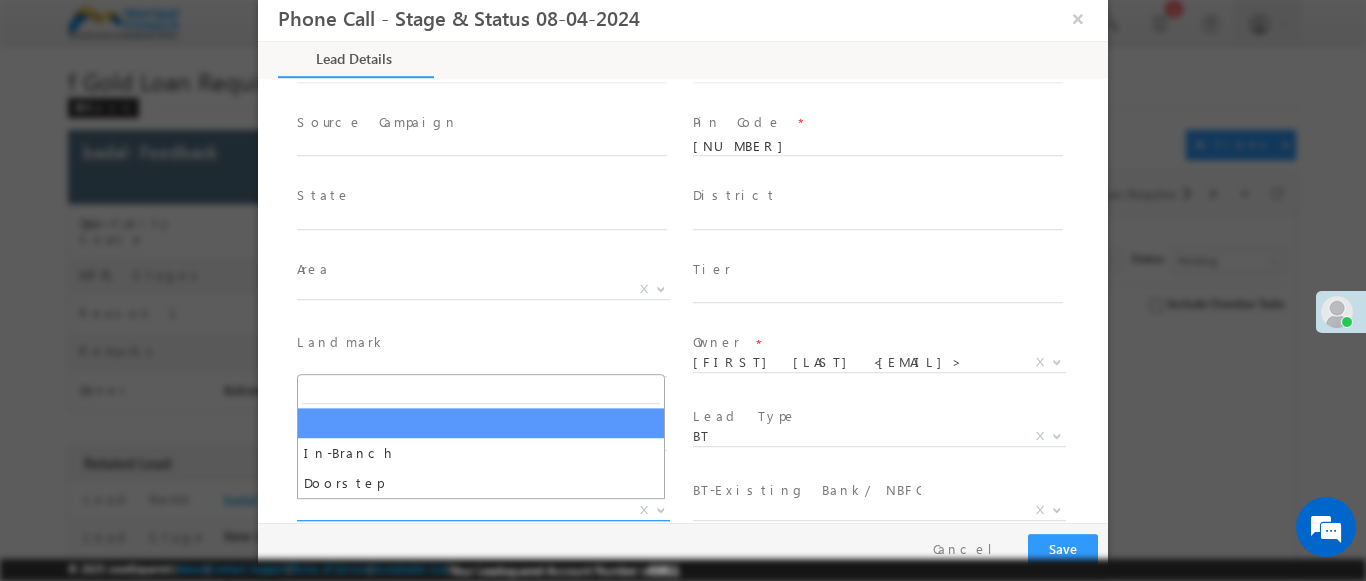 select on "In-Branch" 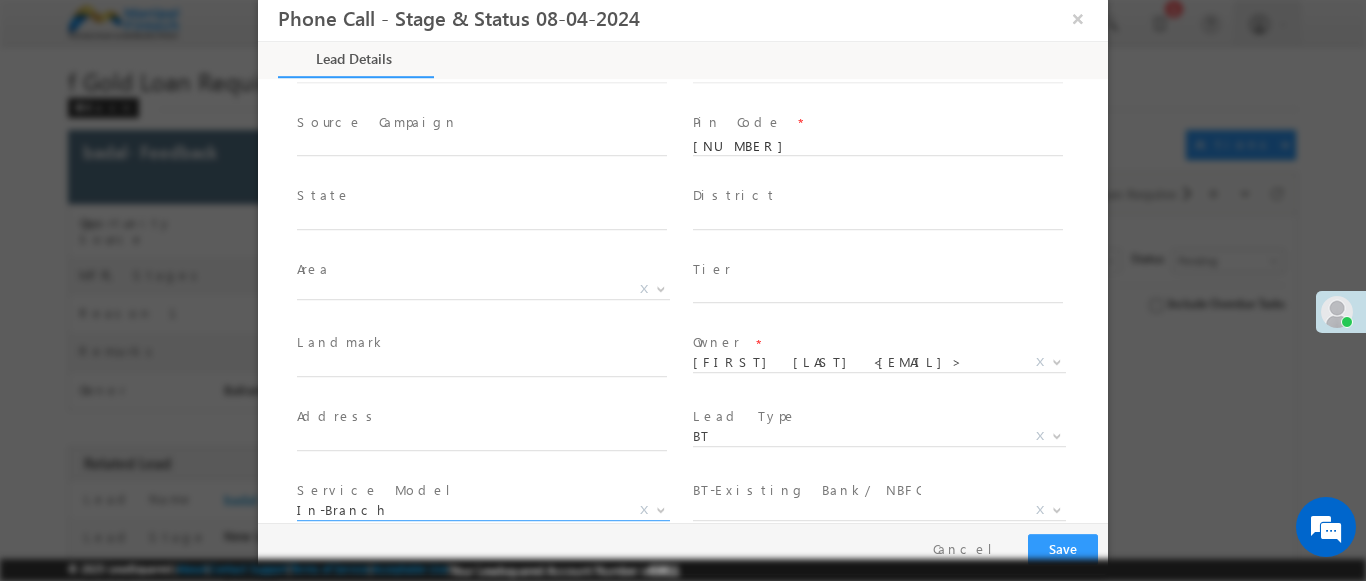 scroll, scrollTop: 3, scrollLeft: 0, axis: vertical 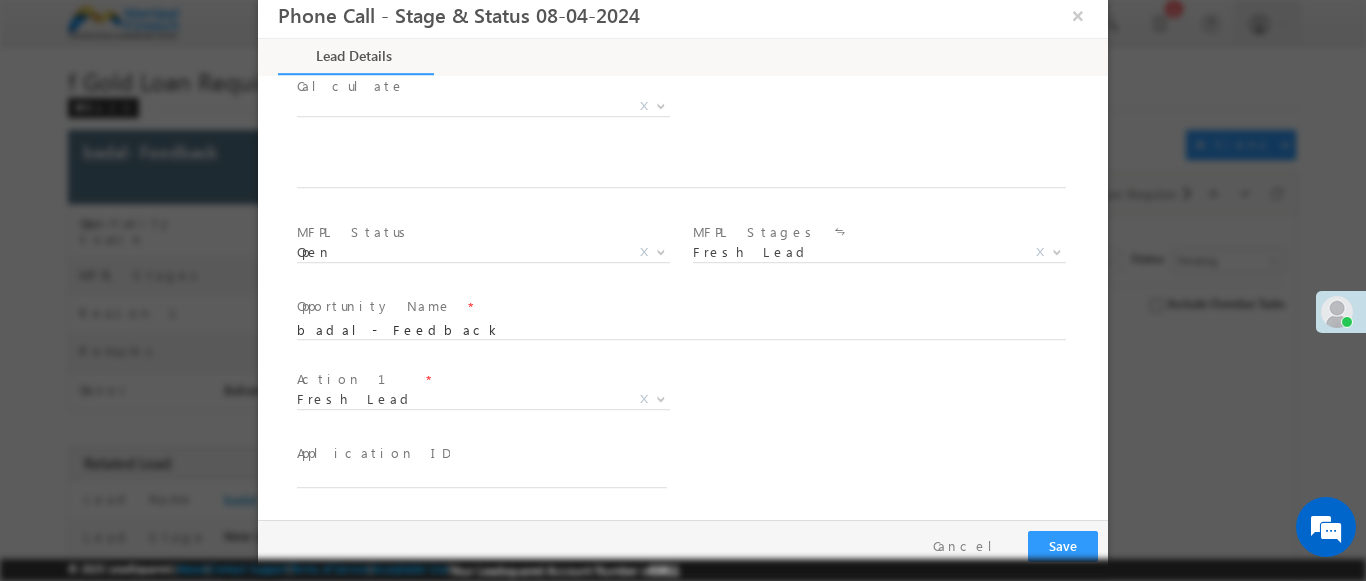 click at bounding box center [661, 398] 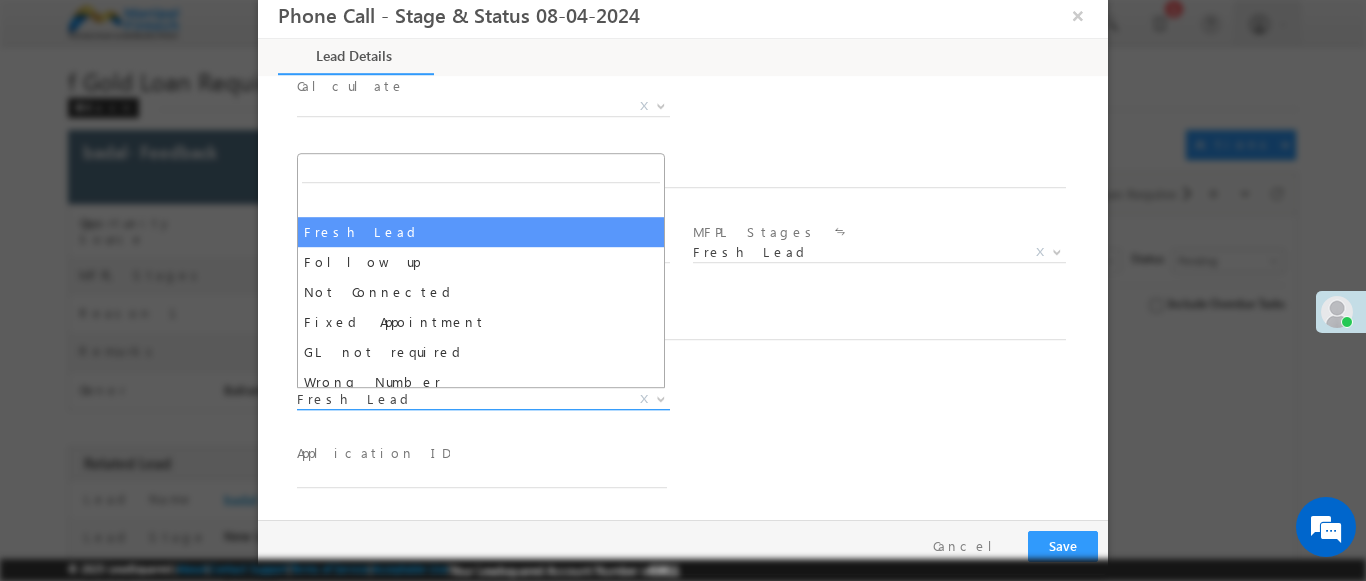 scroll, scrollTop: 120, scrollLeft: 0, axis: vertical 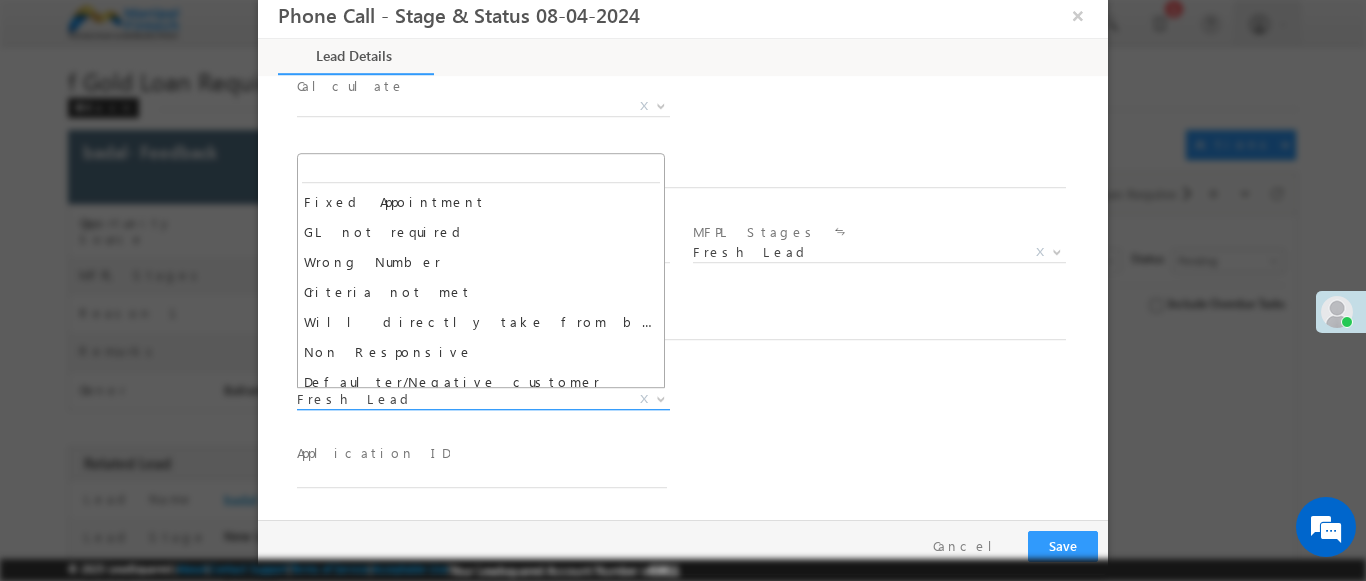 select on "Fixed Appointment" 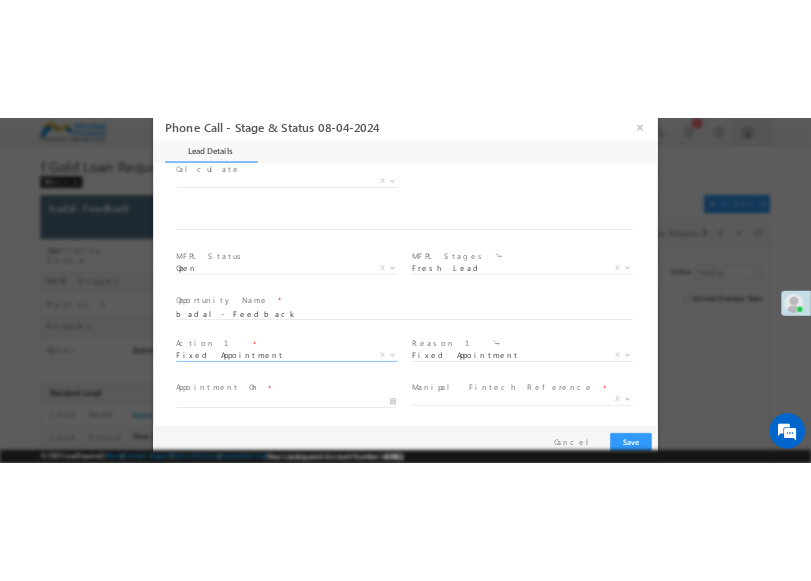 scroll, scrollTop: 739, scrollLeft: 0, axis: vertical 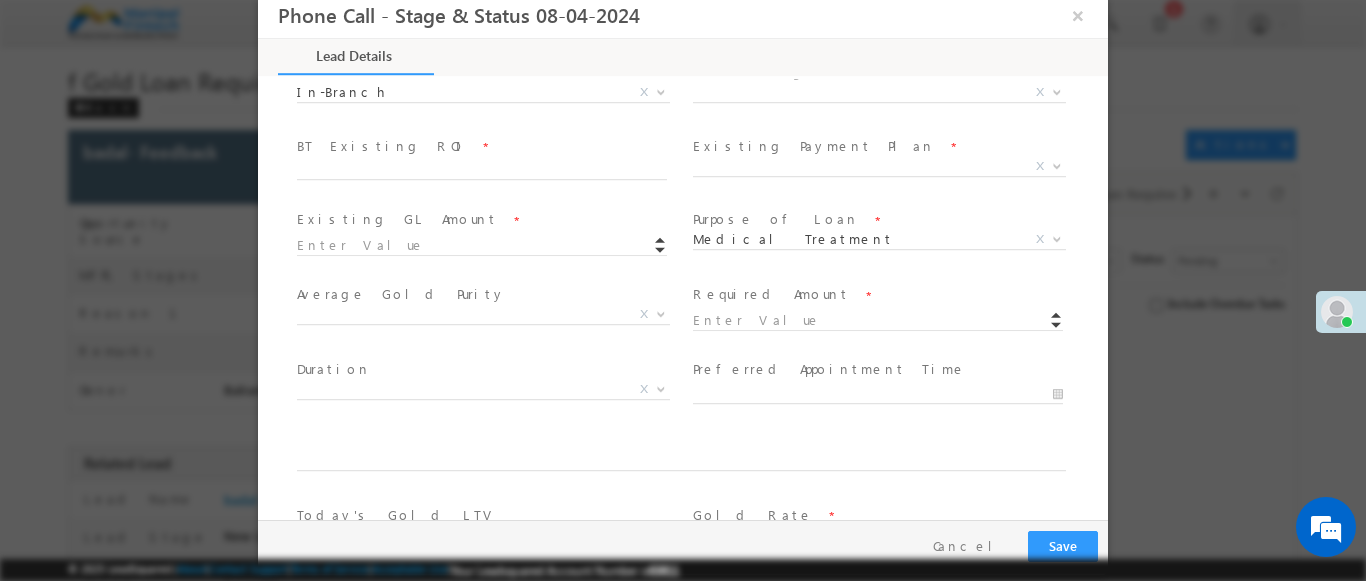 click at bounding box center [1057, 91] 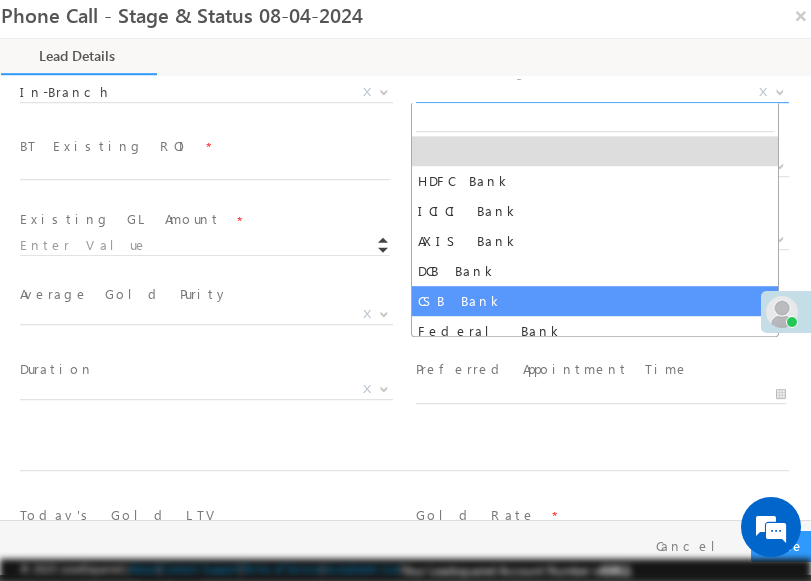click on "BT Existing ROI
*" at bounding box center (204, 147) 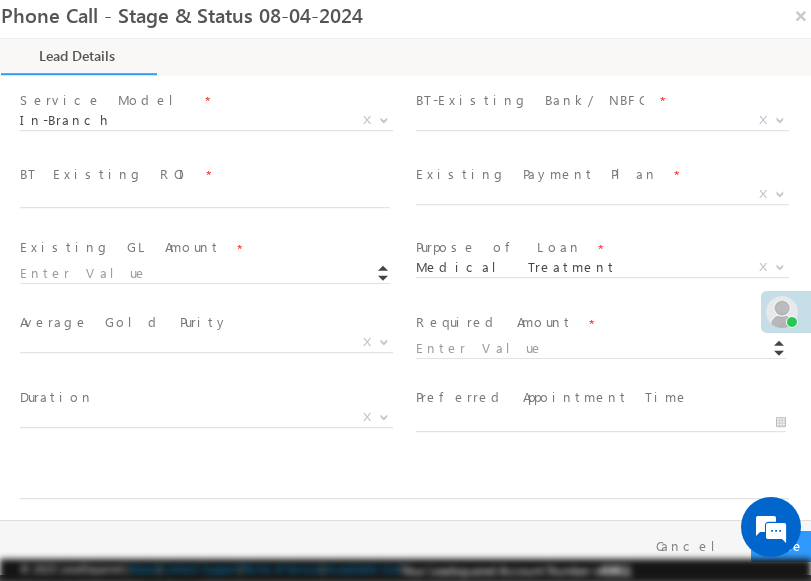 scroll, scrollTop: 711, scrollLeft: 0, axis: vertical 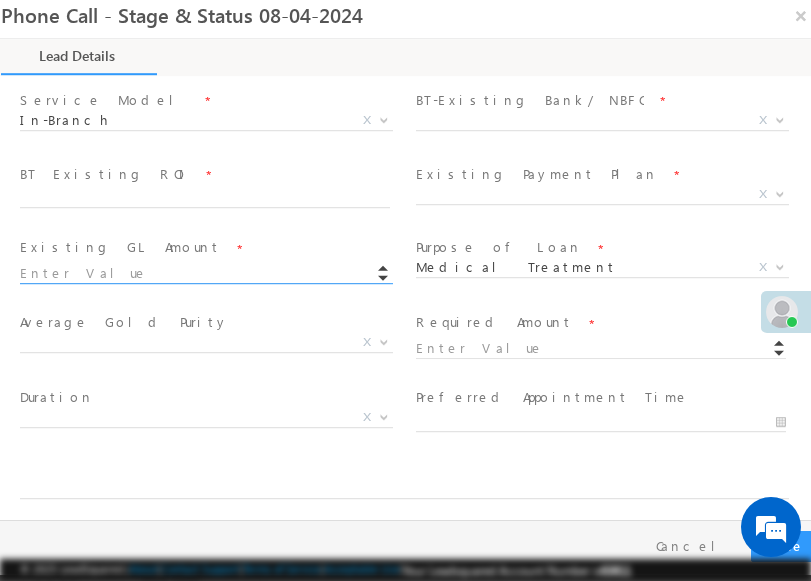click at bounding box center [205, 274] 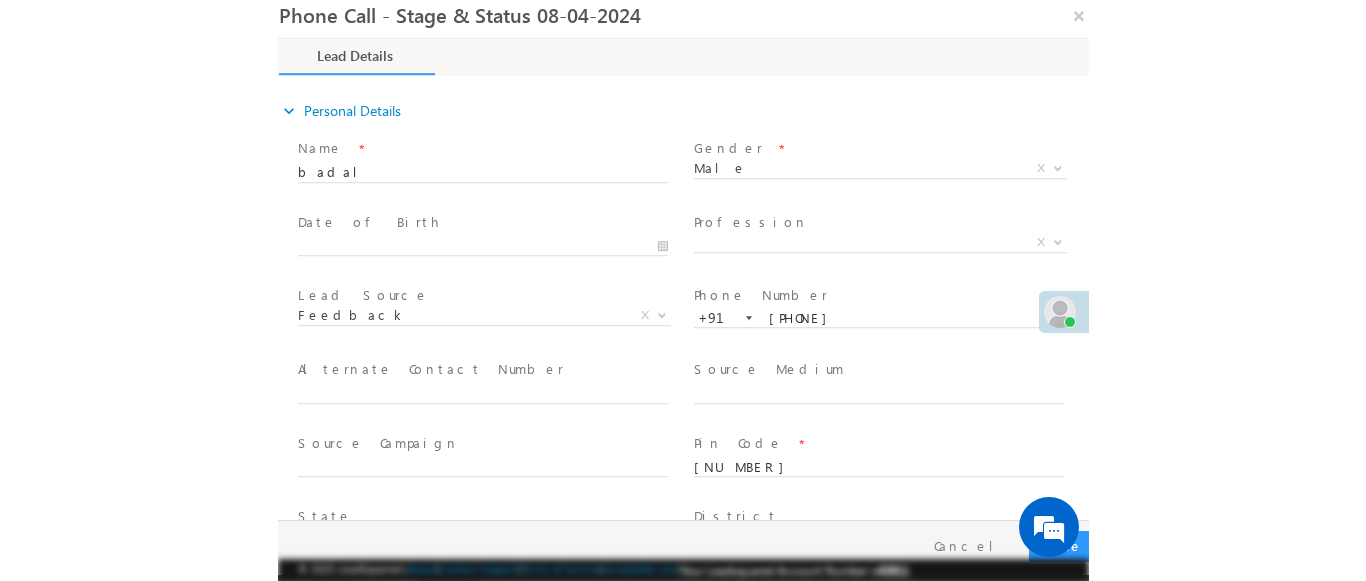 scroll, scrollTop: 679, scrollLeft: 0, axis: vertical 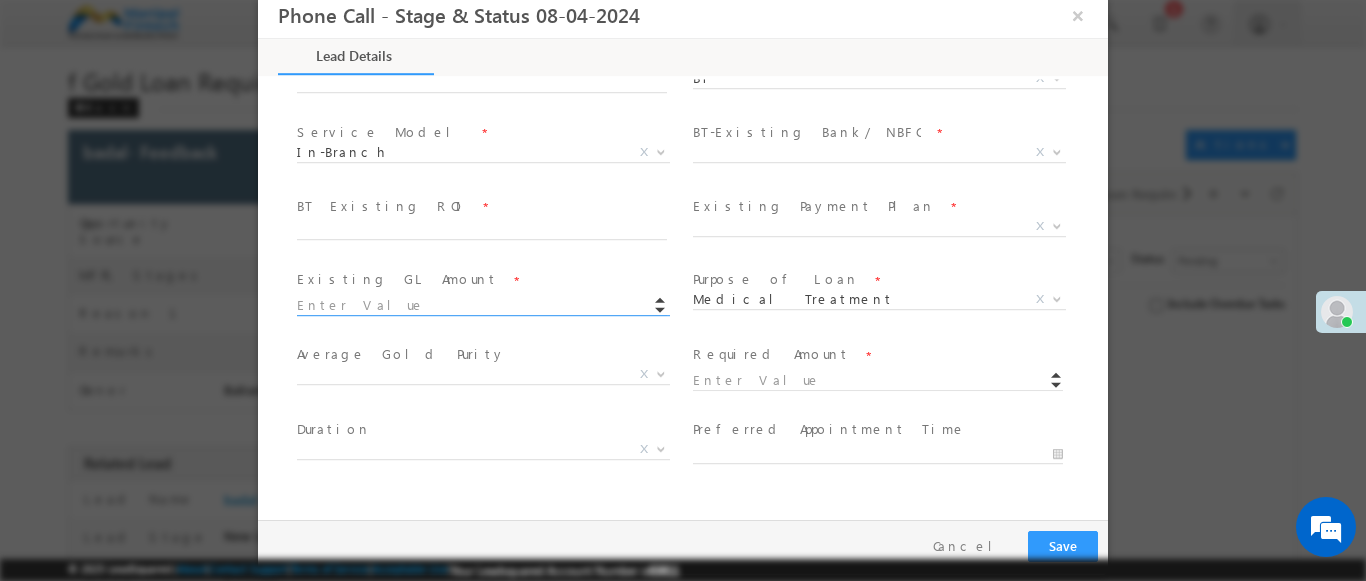 click at bounding box center [482, 306] 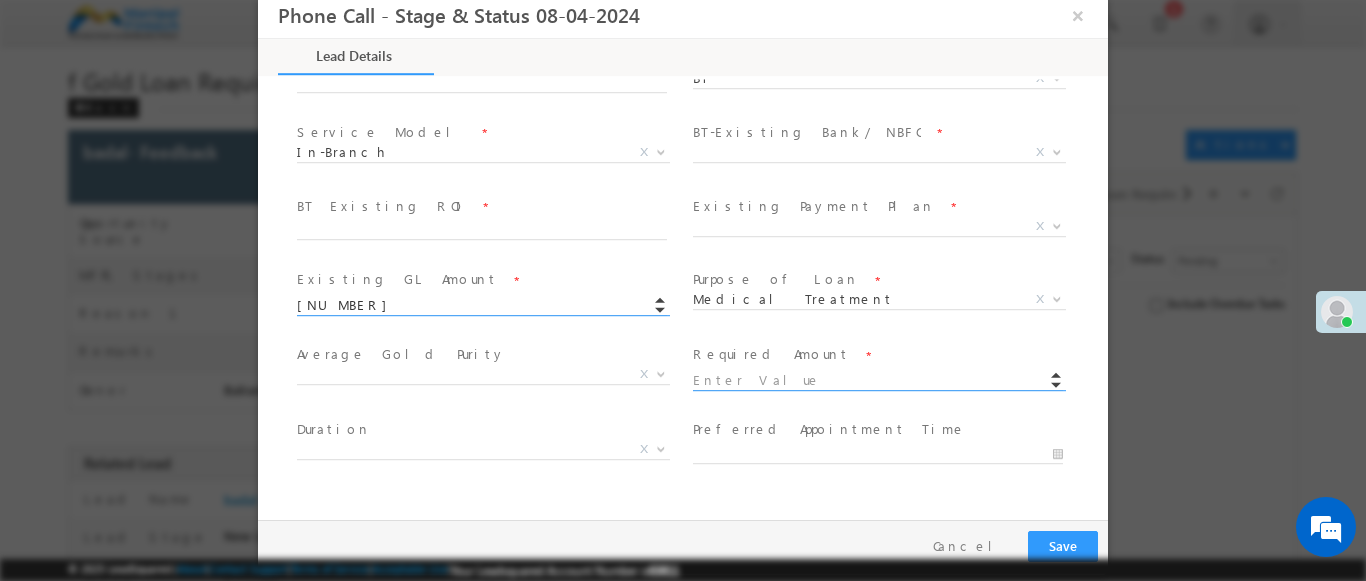 type on "221231.00" 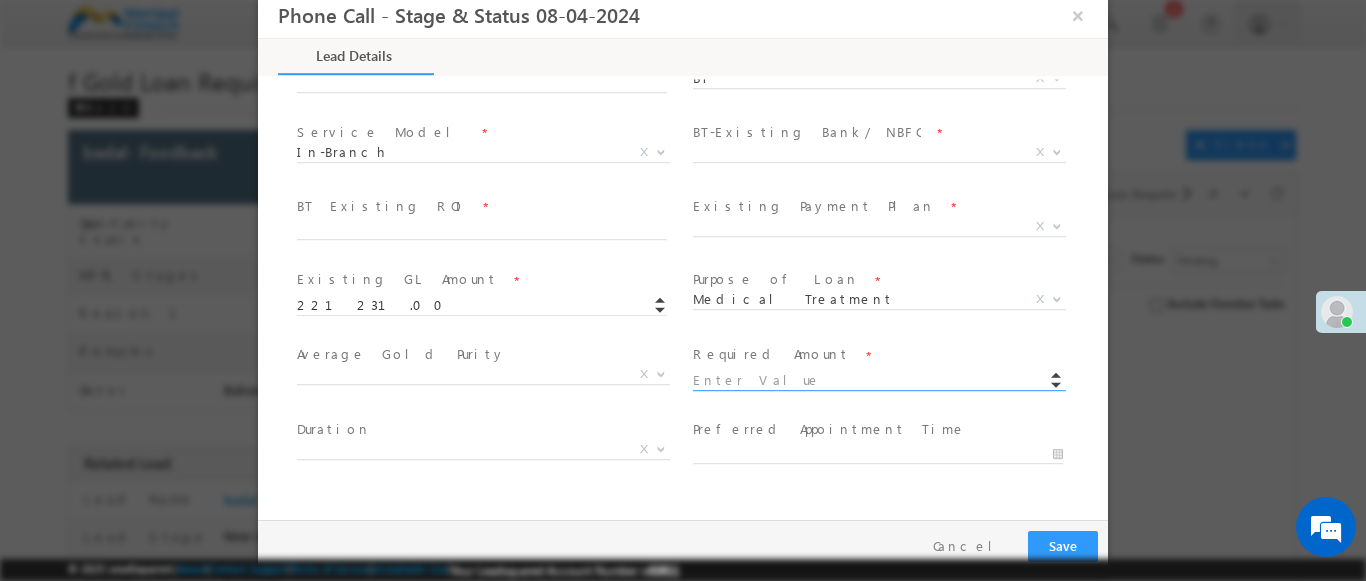click at bounding box center [878, 381] 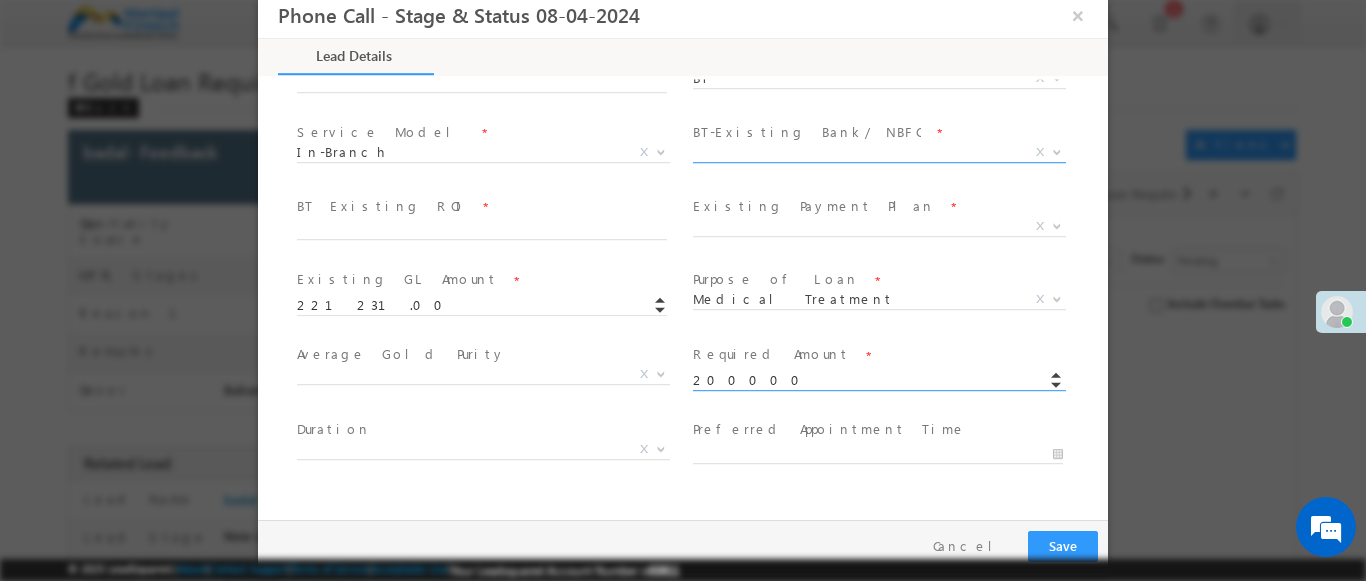 type on "200000.00" 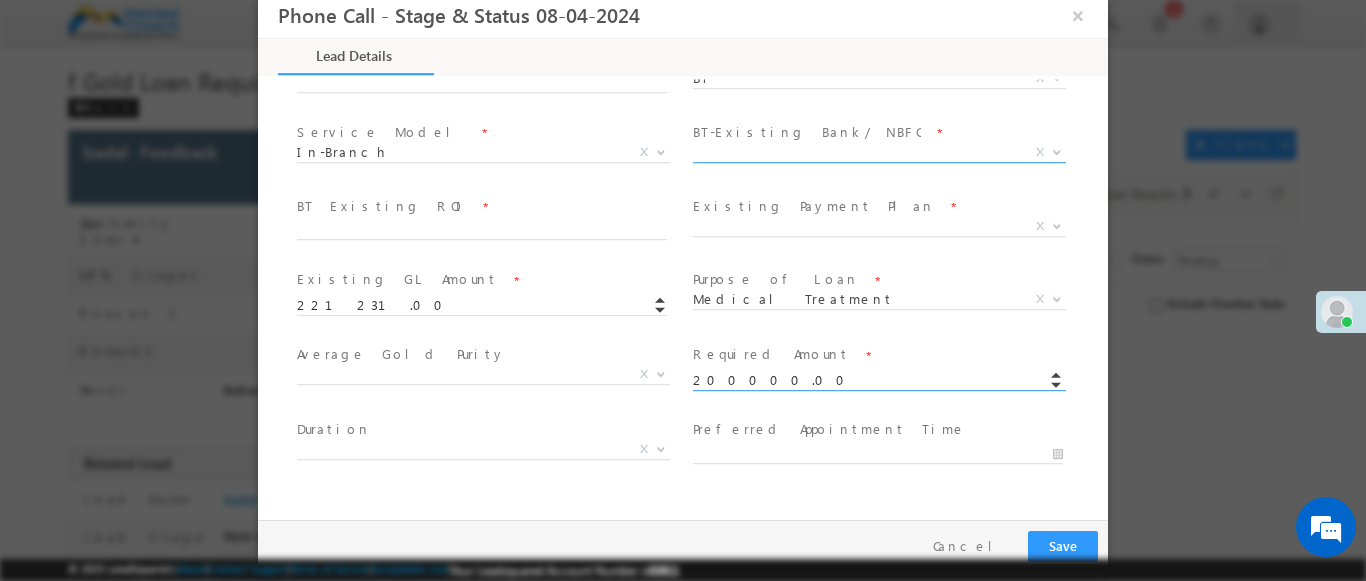 click on "X" at bounding box center (879, 153) 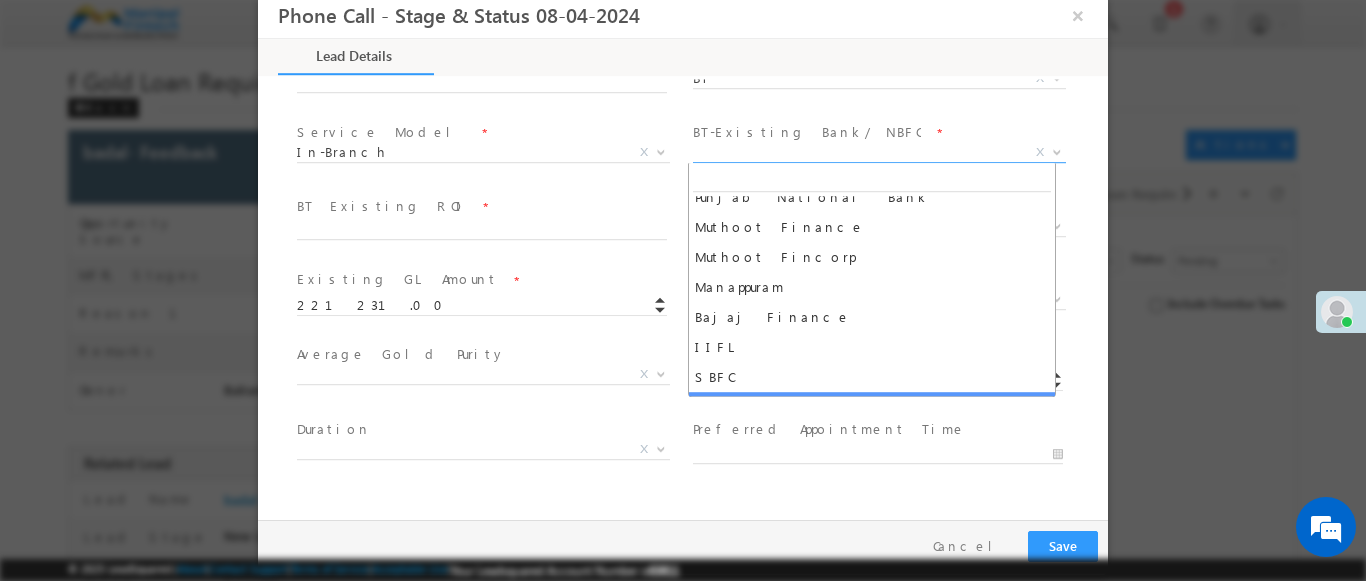 scroll, scrollTop: 250, scrollLeft: 0, axis: vertical 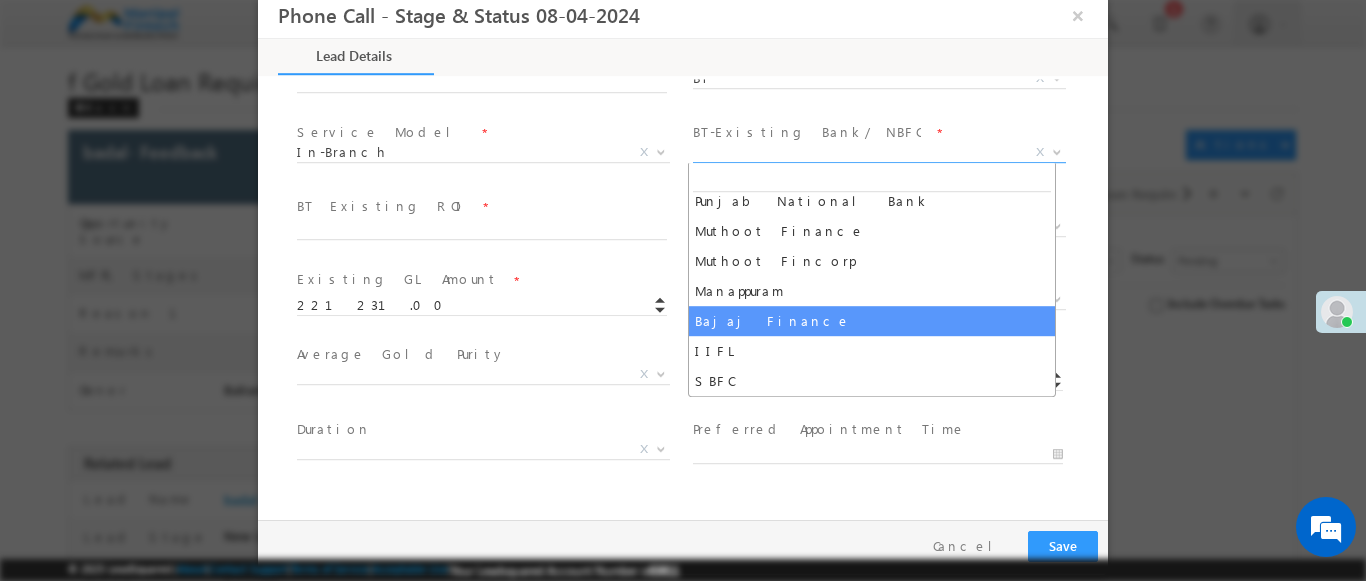 select on "Bajaj Finance" 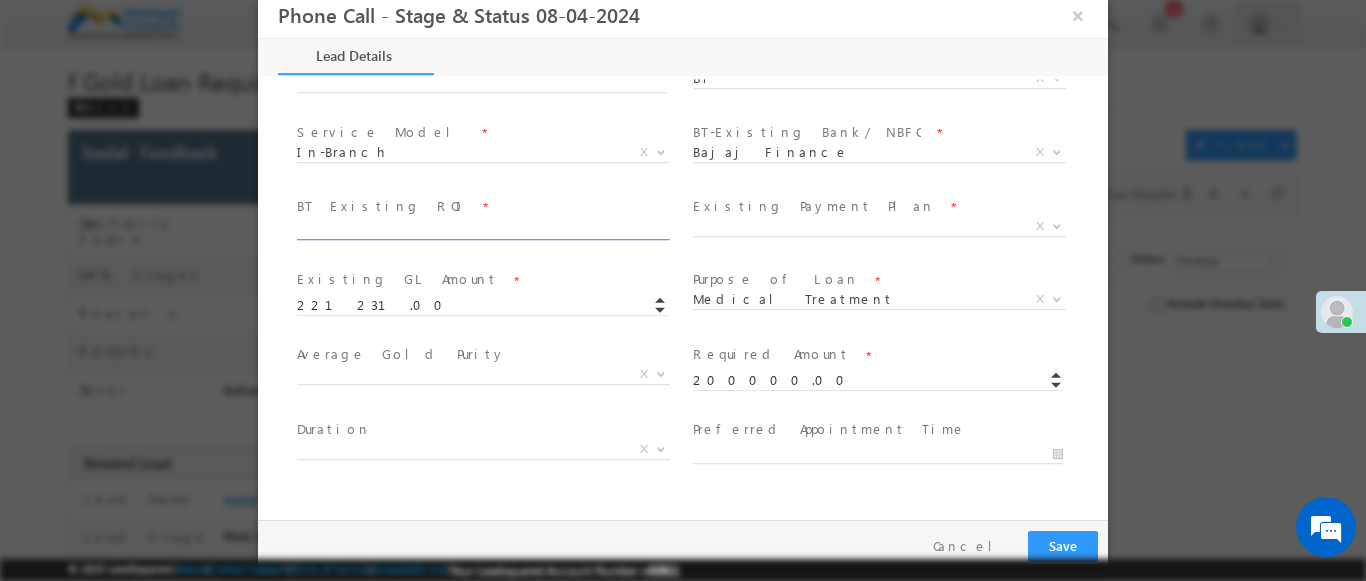 click at bounding box center [482, 231] 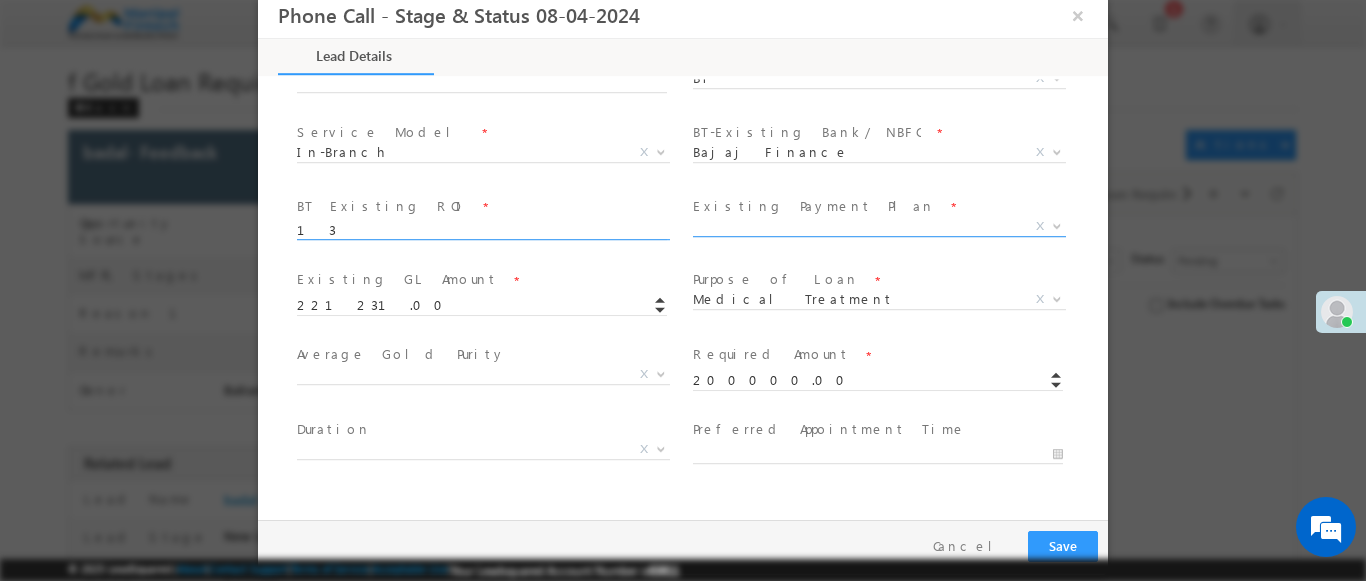type on "13" 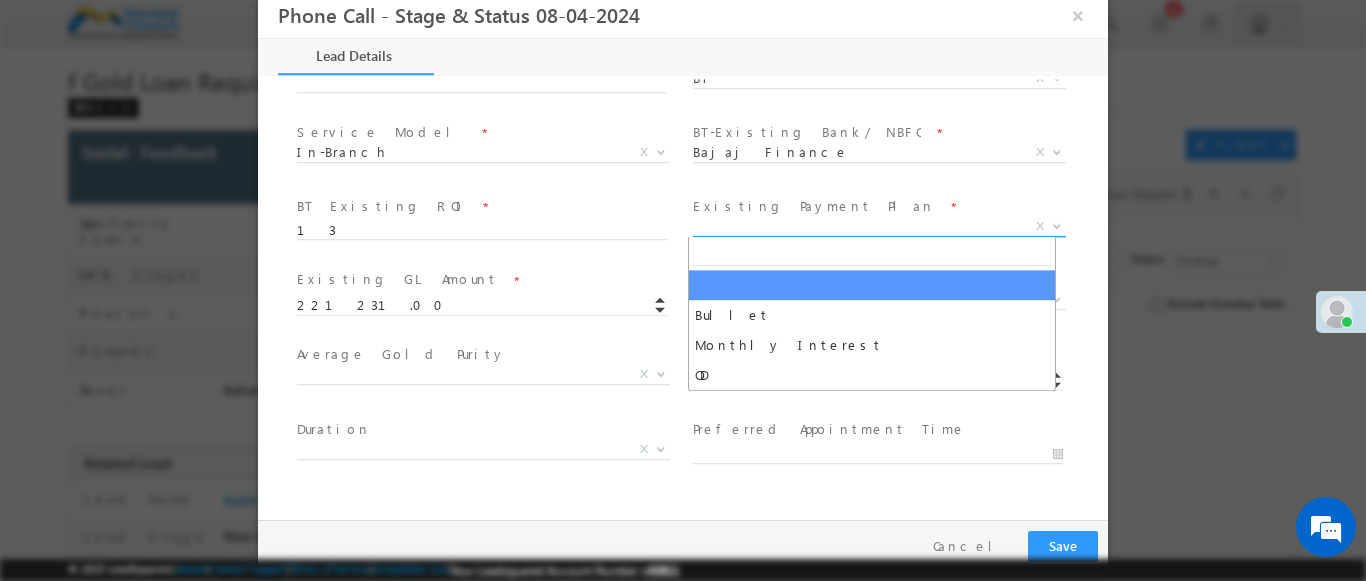 click on "X" at bounding box center (879, 227) 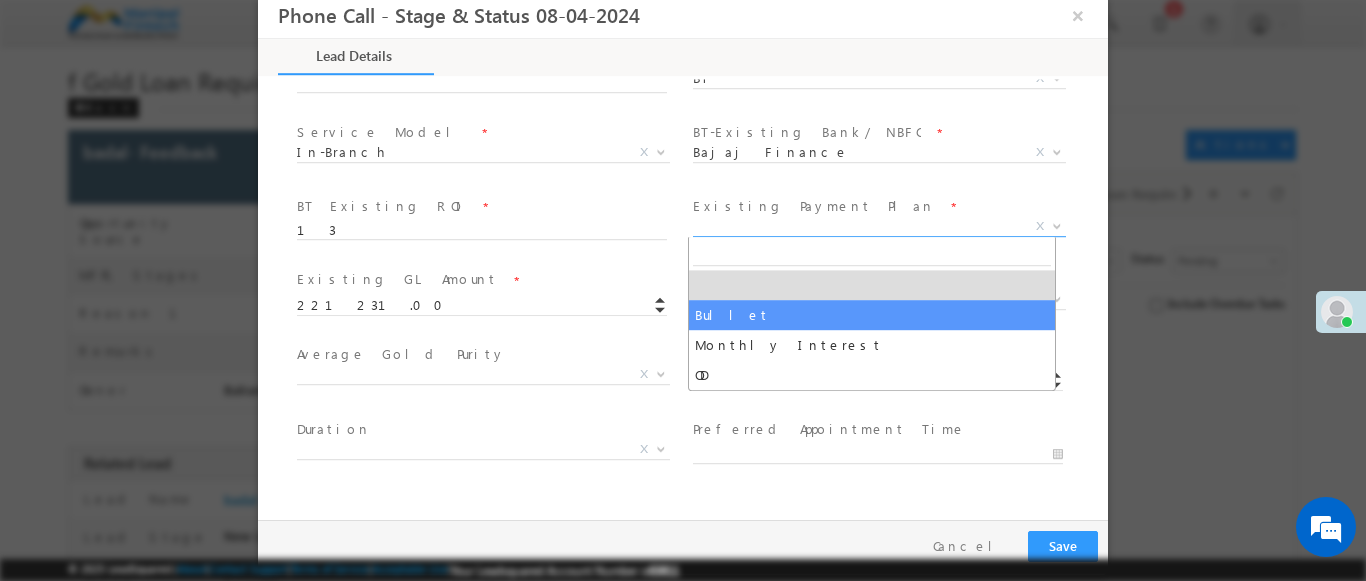 select on "Bullet" 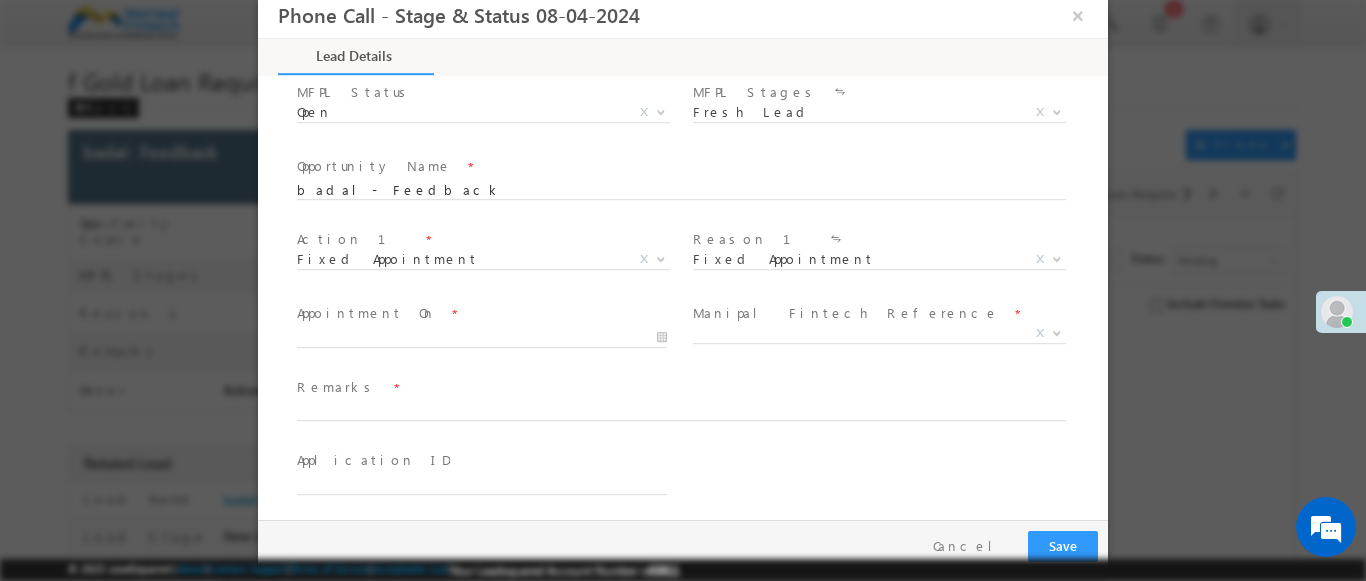 scroll, scrollTop: 1386, scrollLeft: 0, axis: vertical 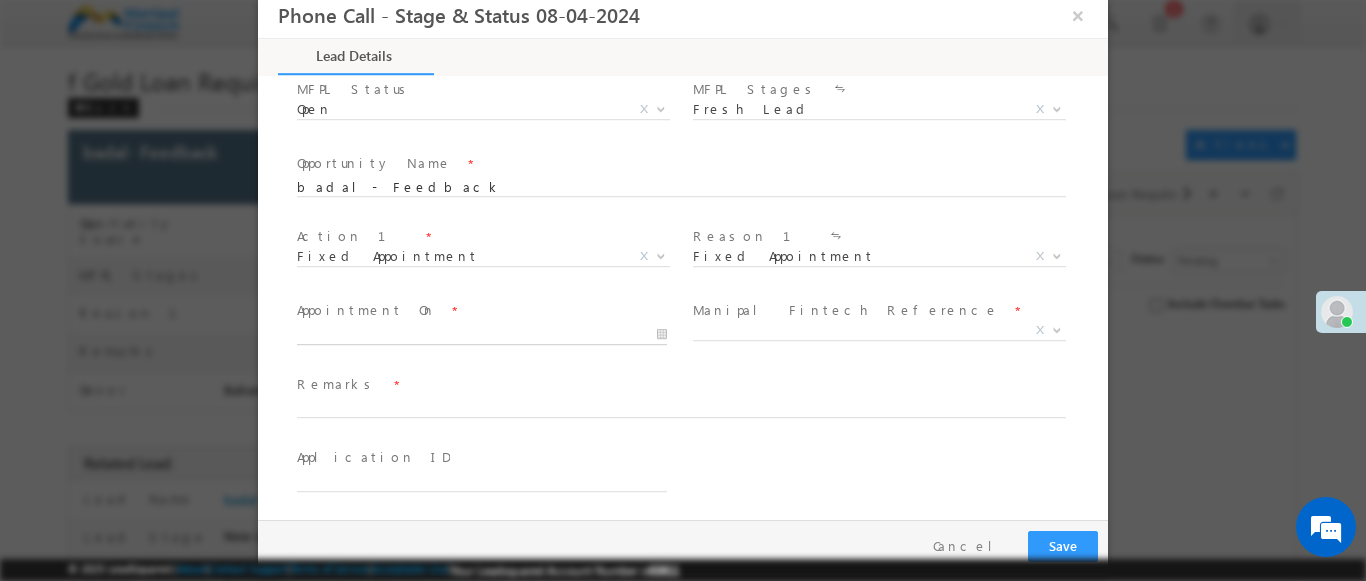 type on "[DATE] [TIME]" 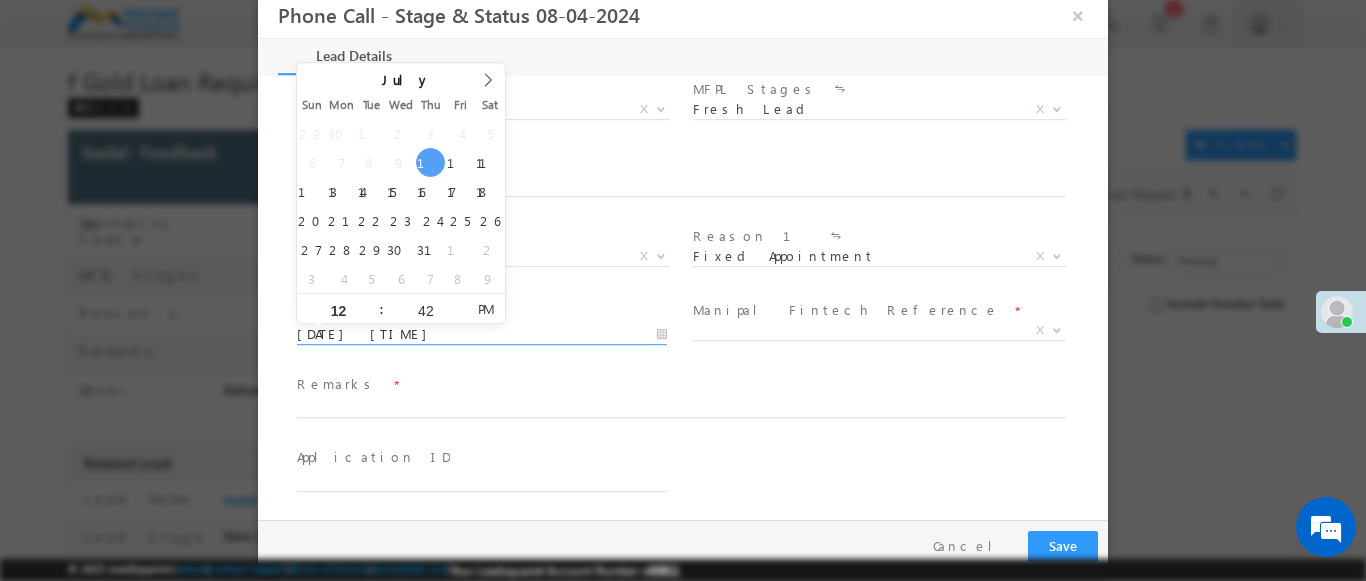 click on "[DATE] [TIME]" at bounding box center (482, 335) 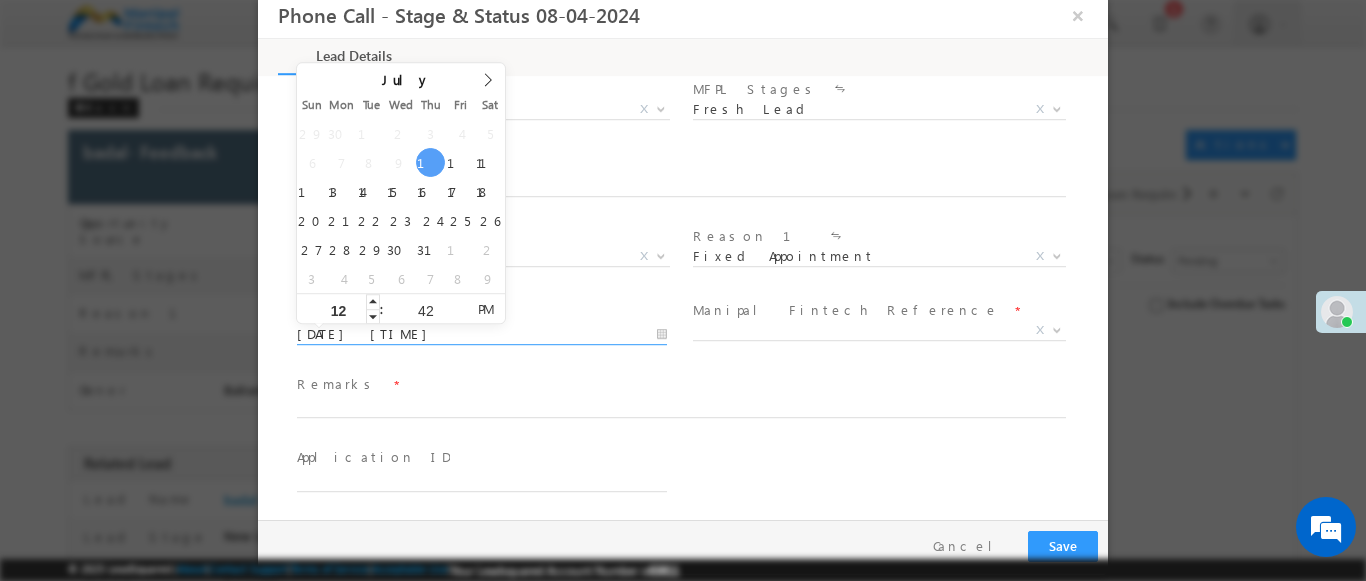 click on "12" at bounding box center [338, 310] 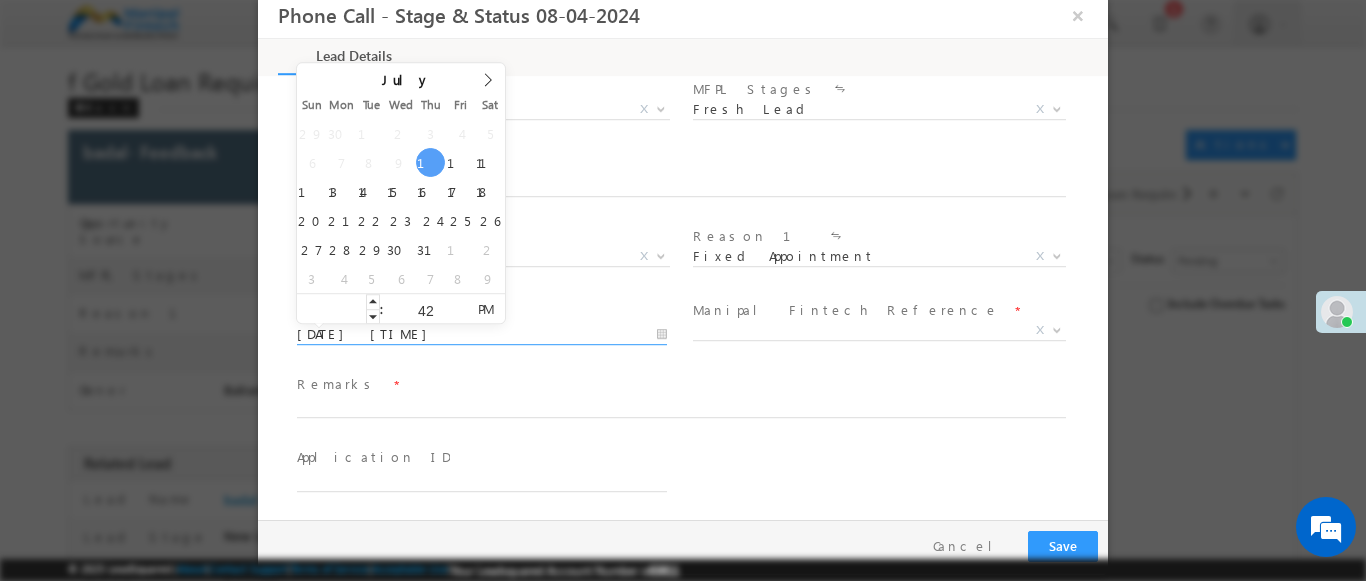 type on "1" 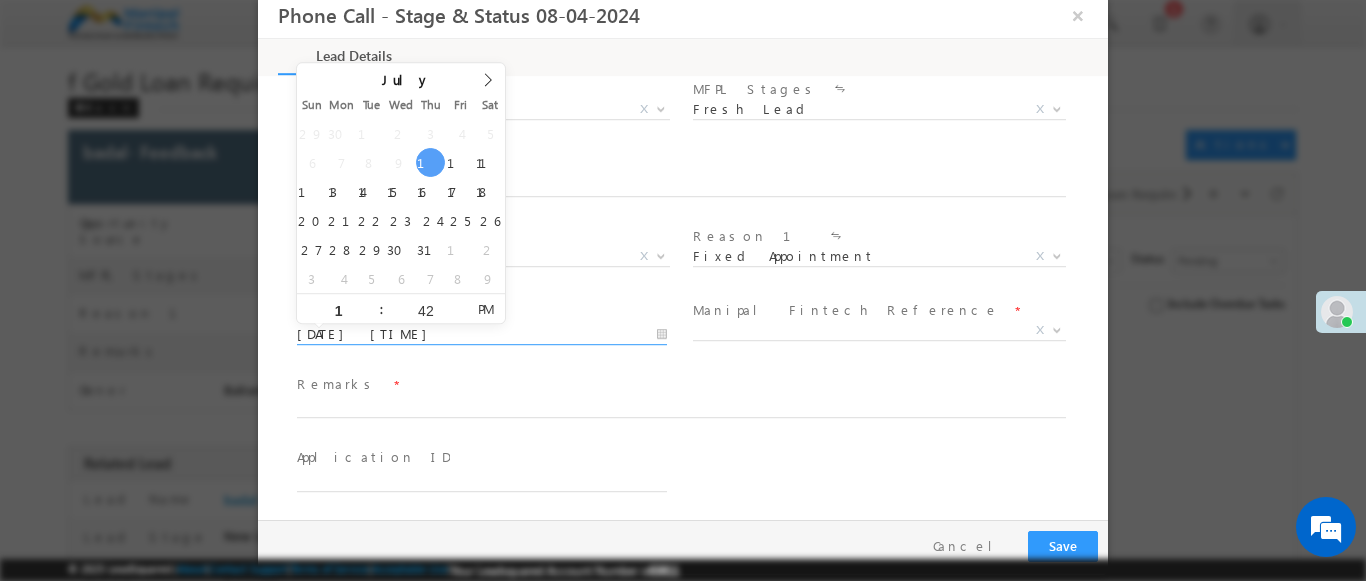 type on "07/10/25 1:42 PM" 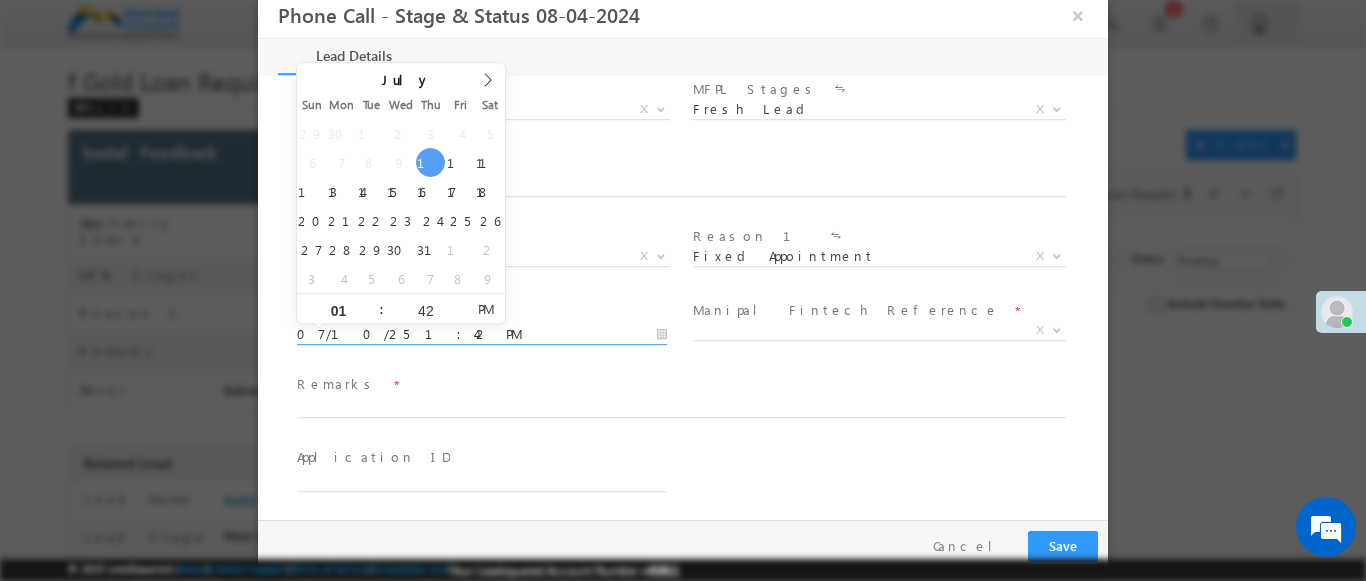 click on "Appointment On
*" at bounding box center [481, 311] 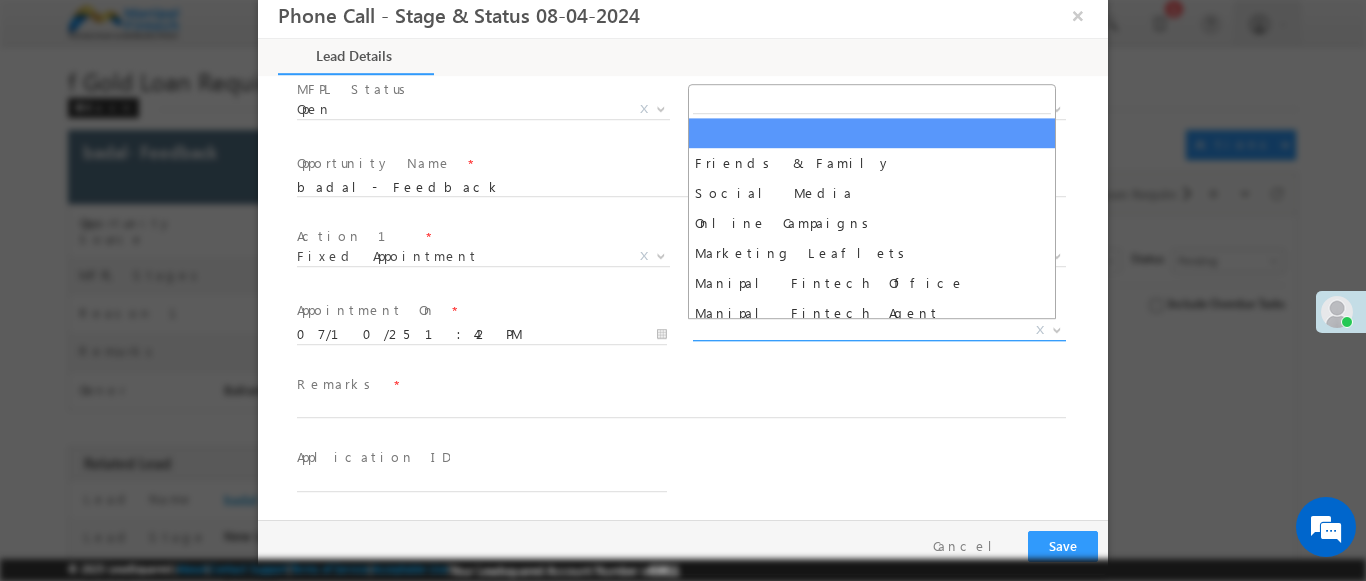 click on "X" at bounding box center [879, 331] 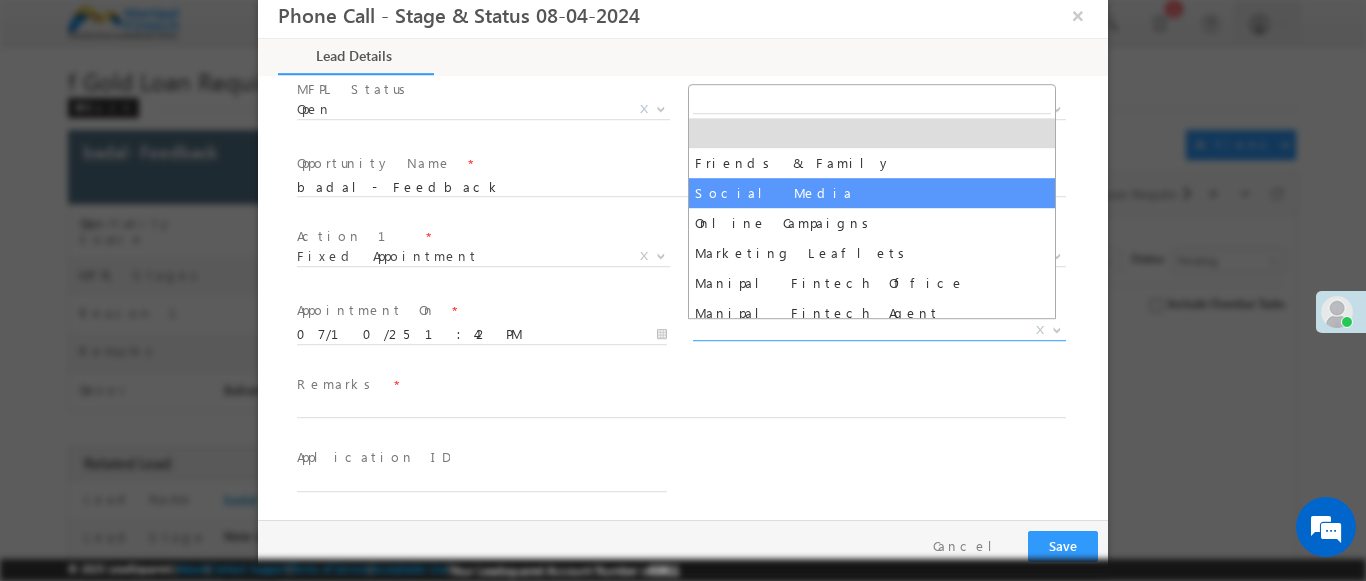 select on "Social Media" 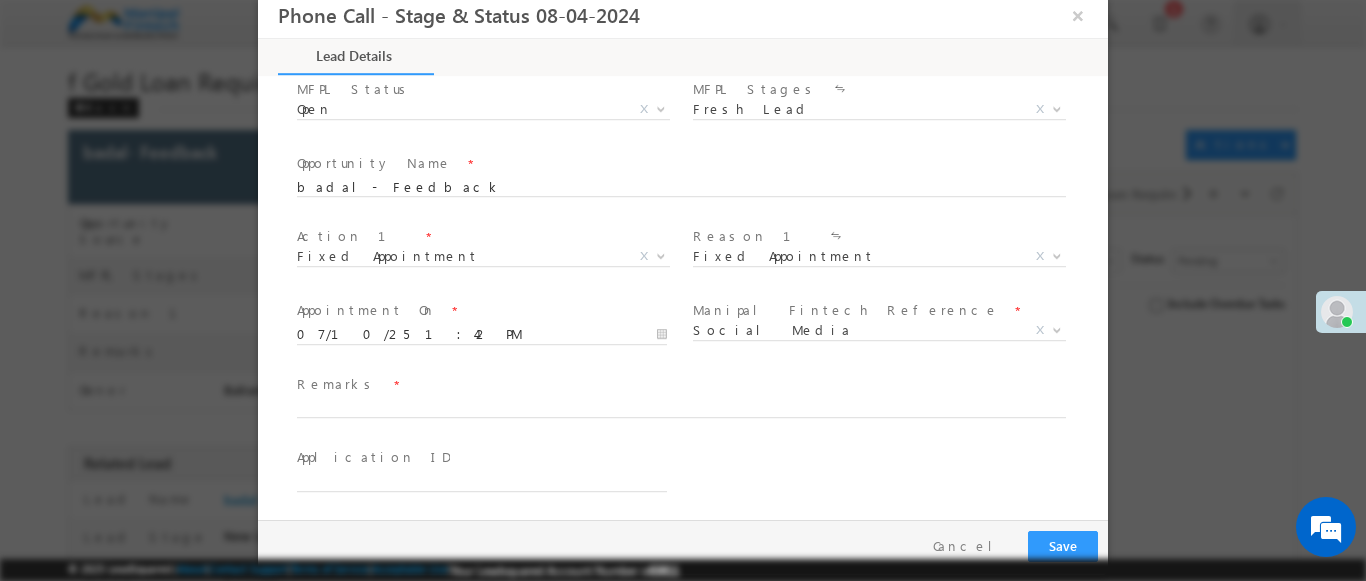 click on "Remarks
*" at bounding box center (690, 397) 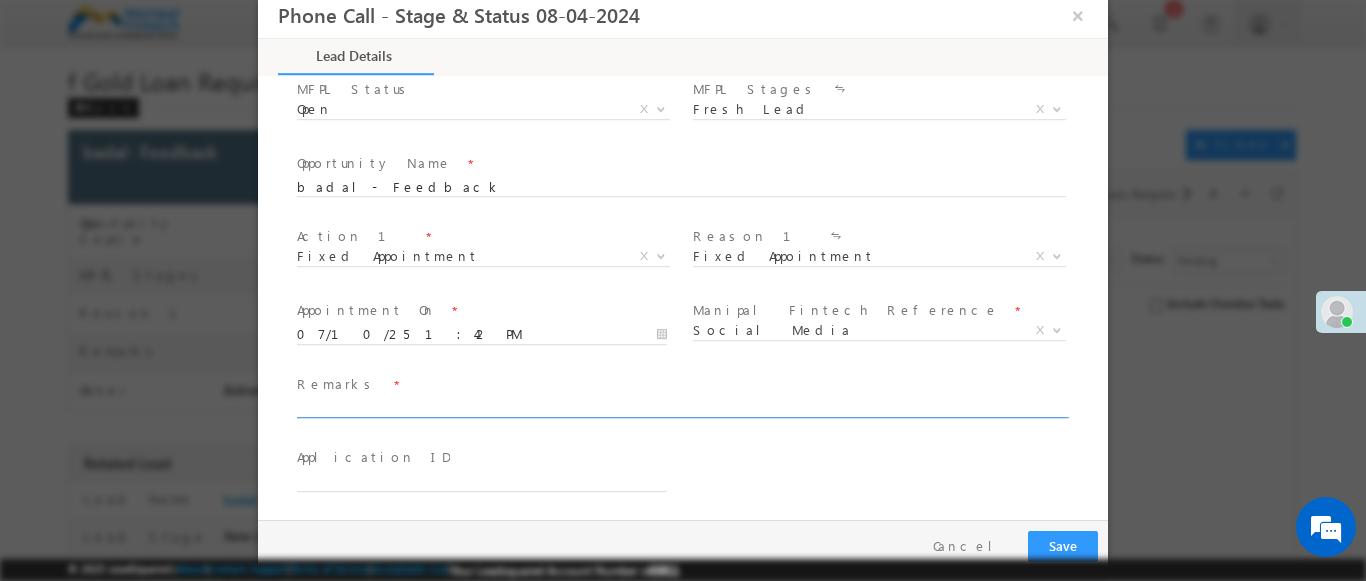 click at bounding box center [681, 409] 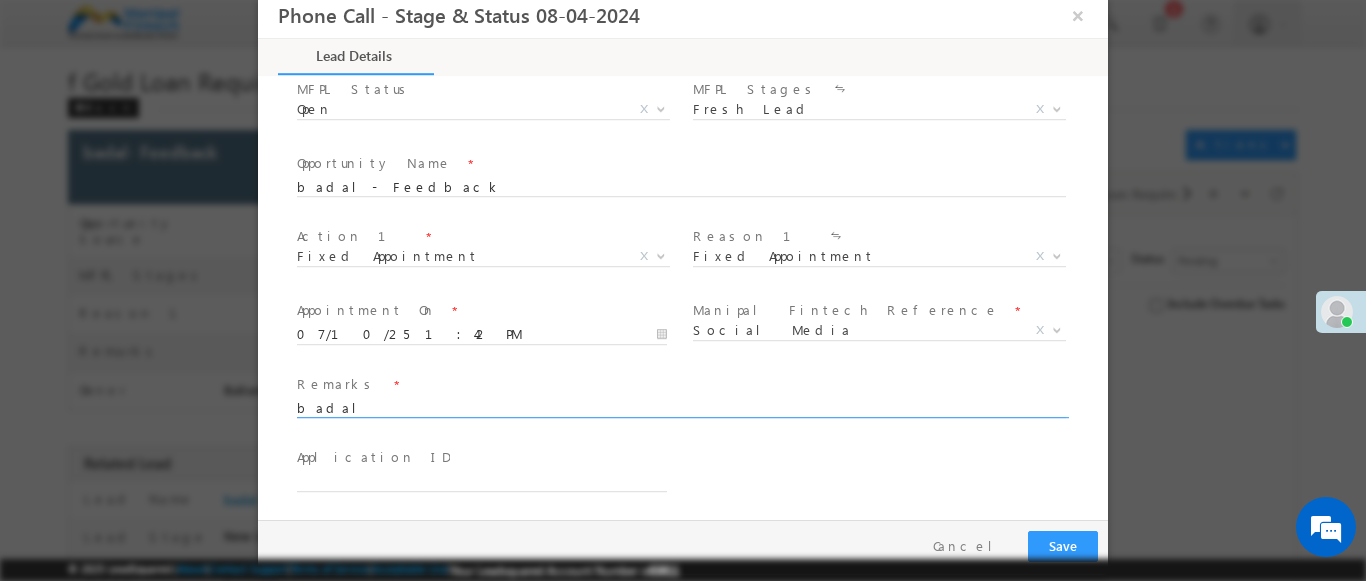 scroll, scrollTop: 1390, scrollLeft: 0, axis: vertical 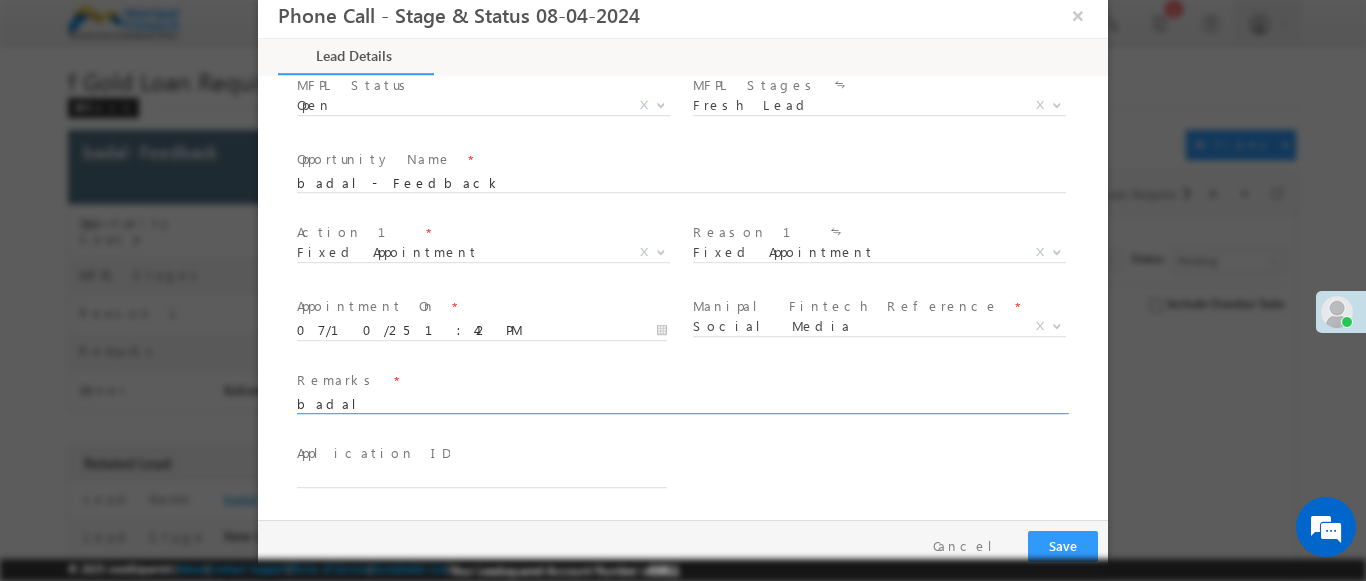 type on "badal" 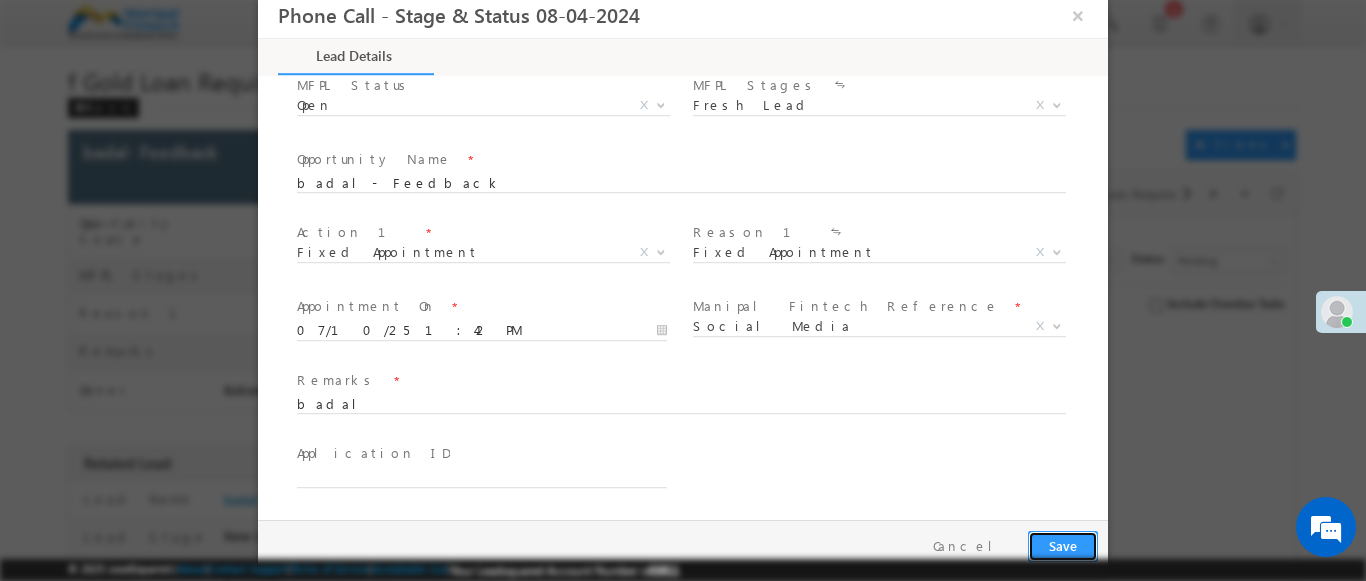 click on "Save" at bounding box center [1063, 546] 